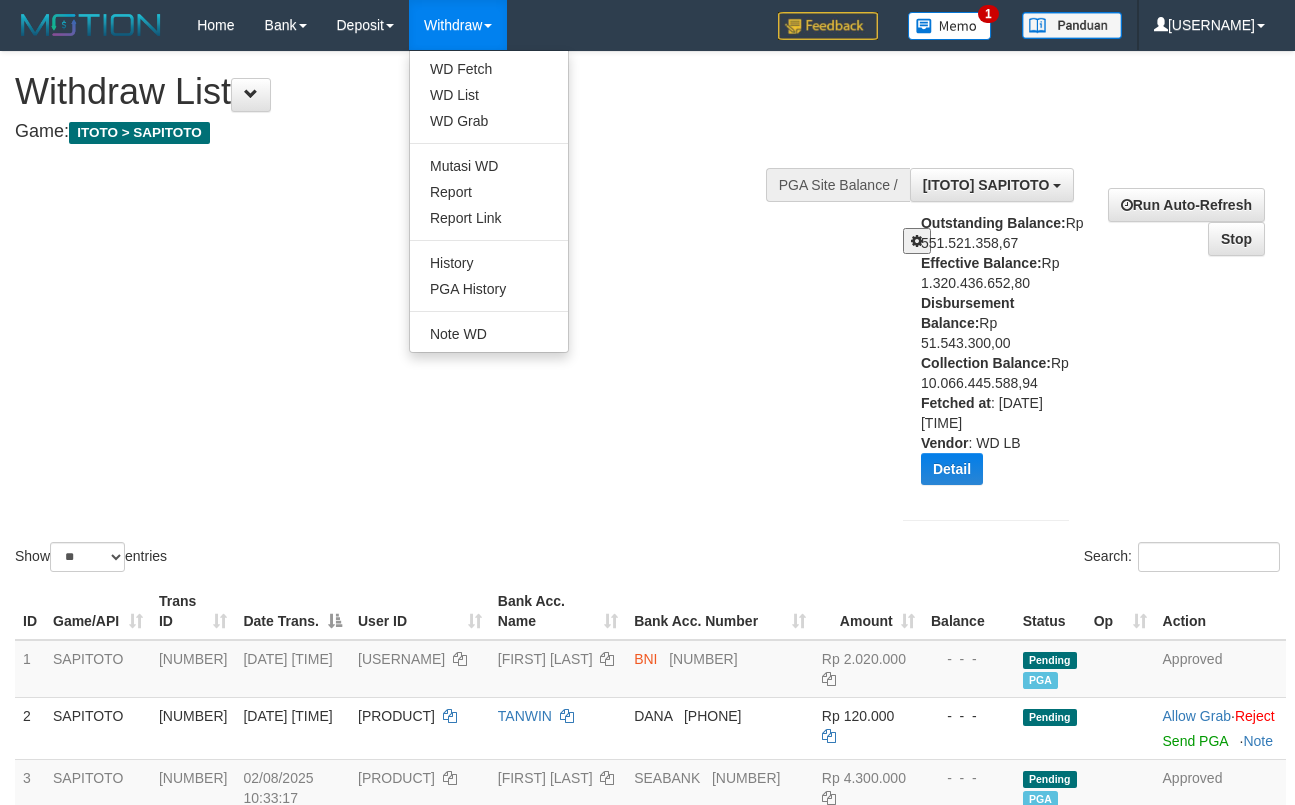 select on "**" 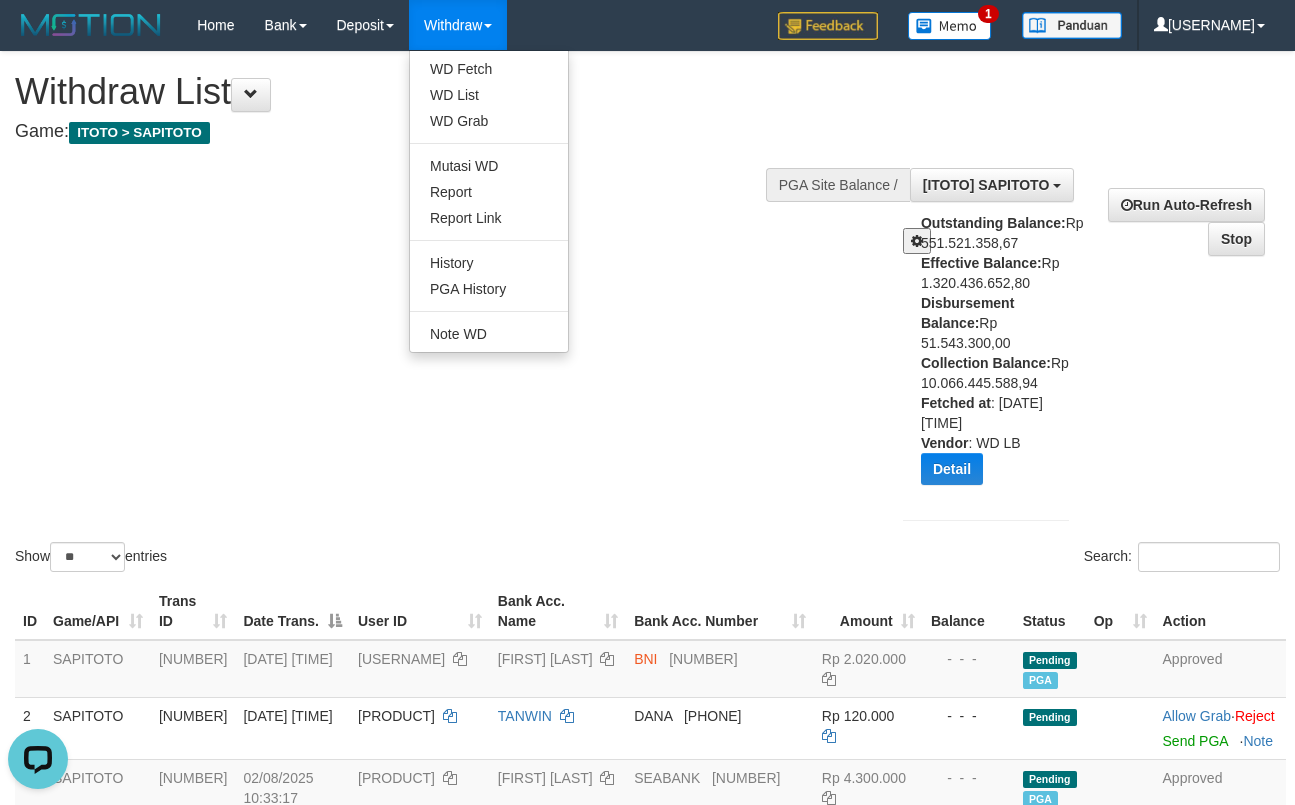 scroll, scrollTop: 0, scrollLeft: 0, axis: both 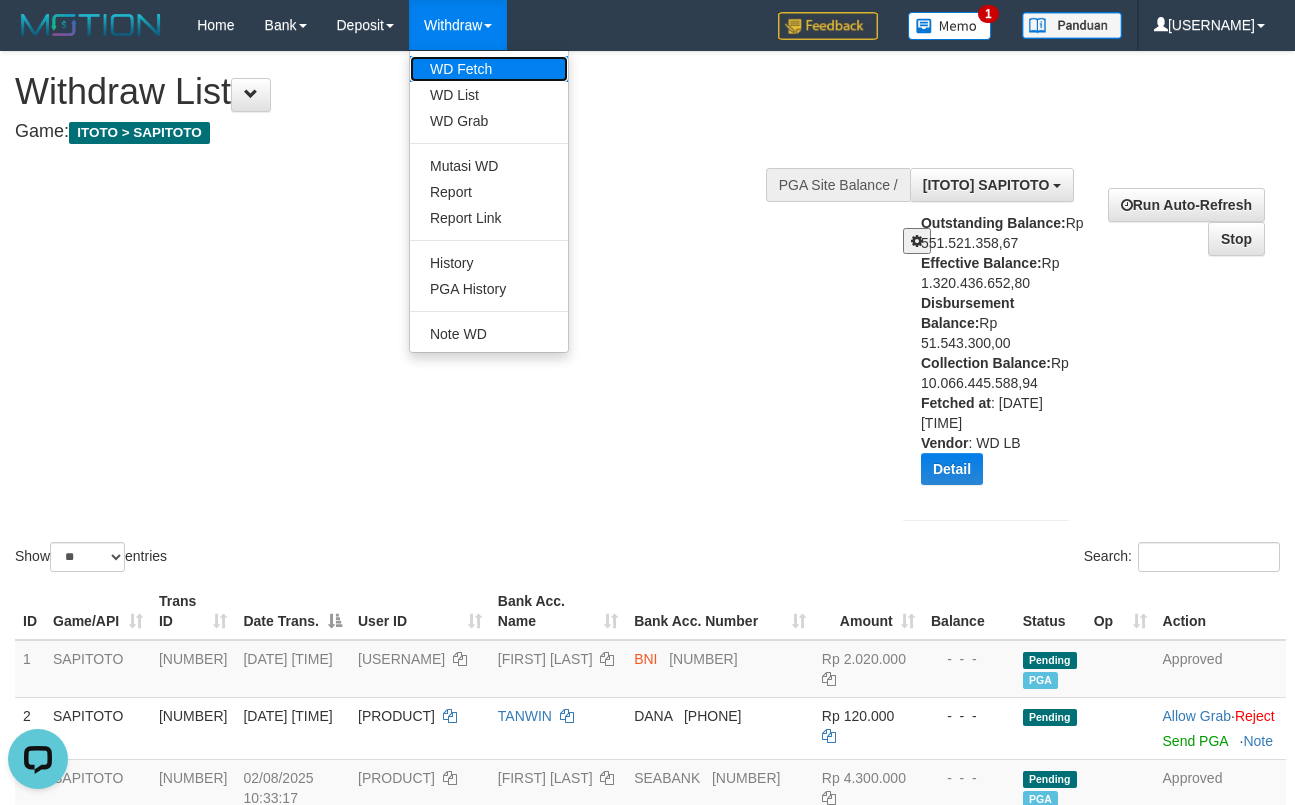 click on "WD Fetch" at bounding box center [489, 69] 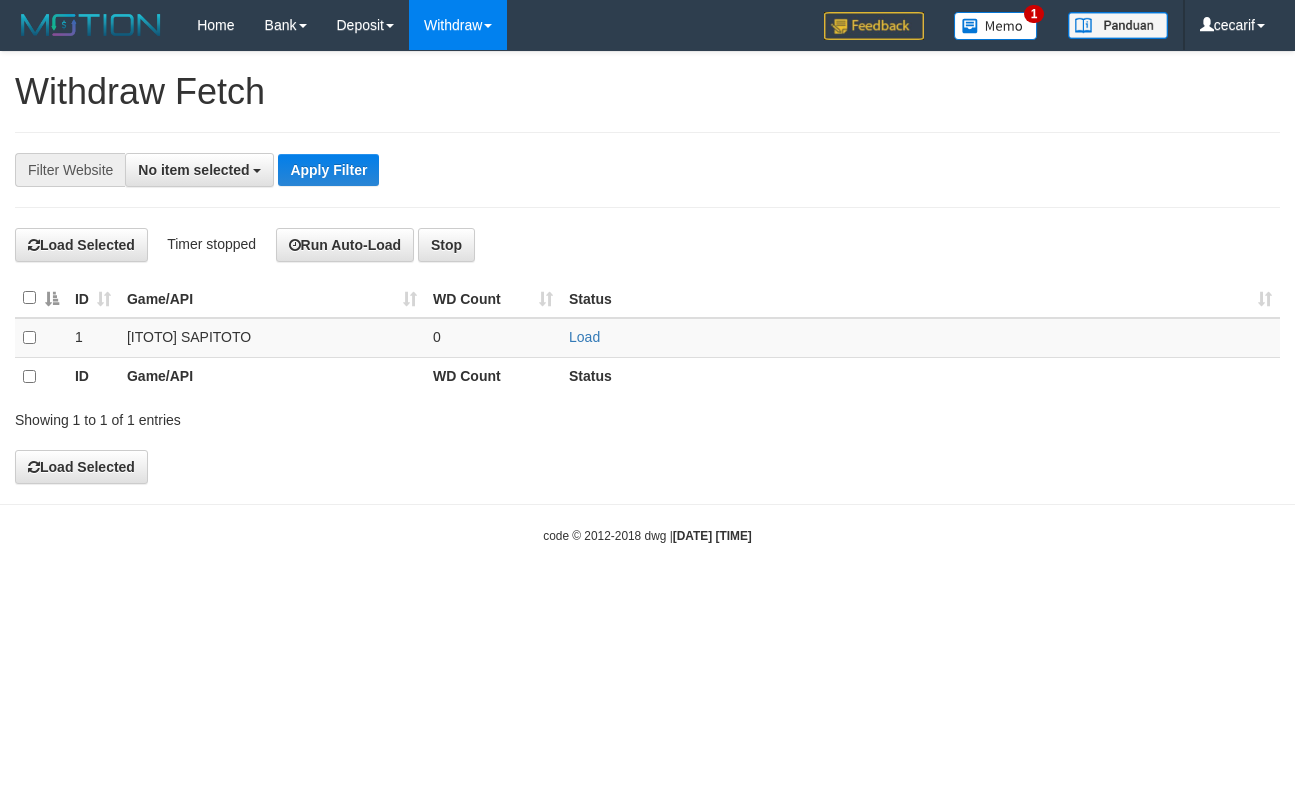 select 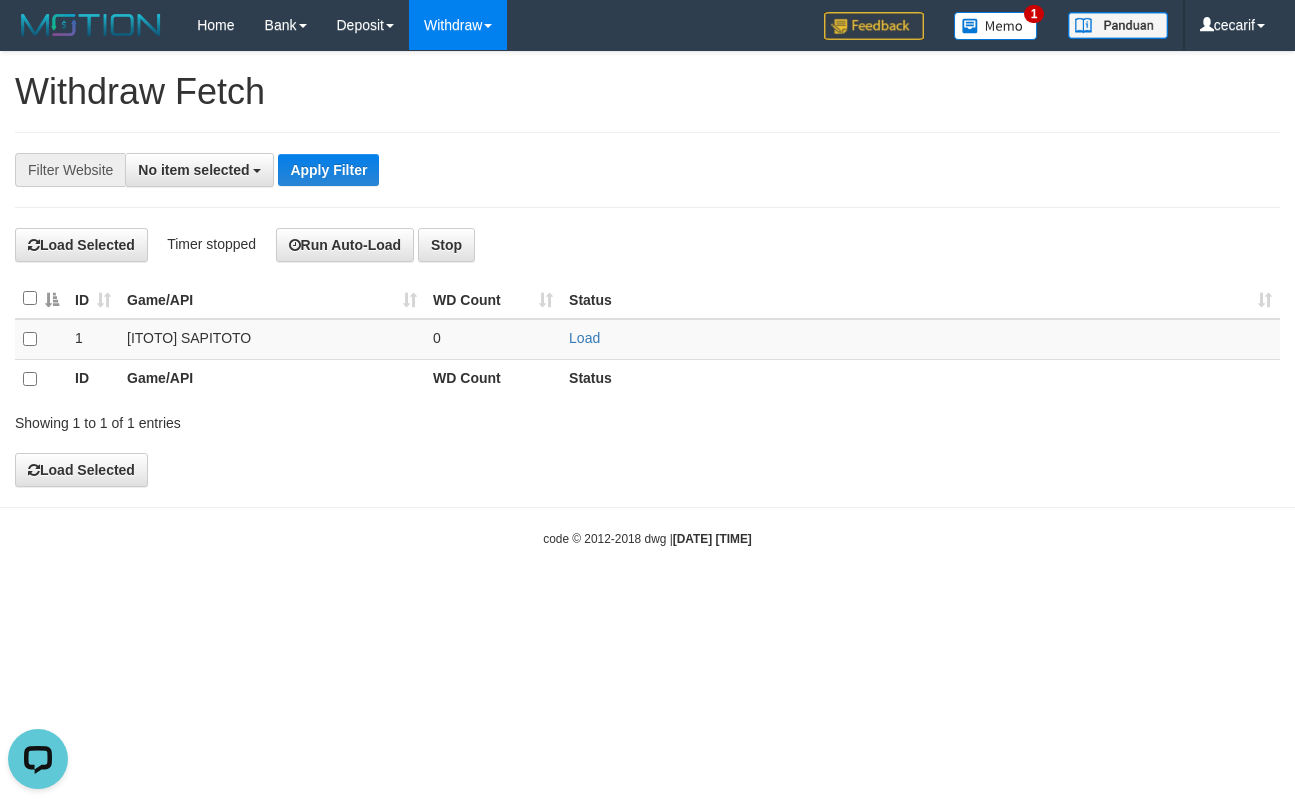 scroll, scrollTop: 0, scrollLeft: 0, axis: both 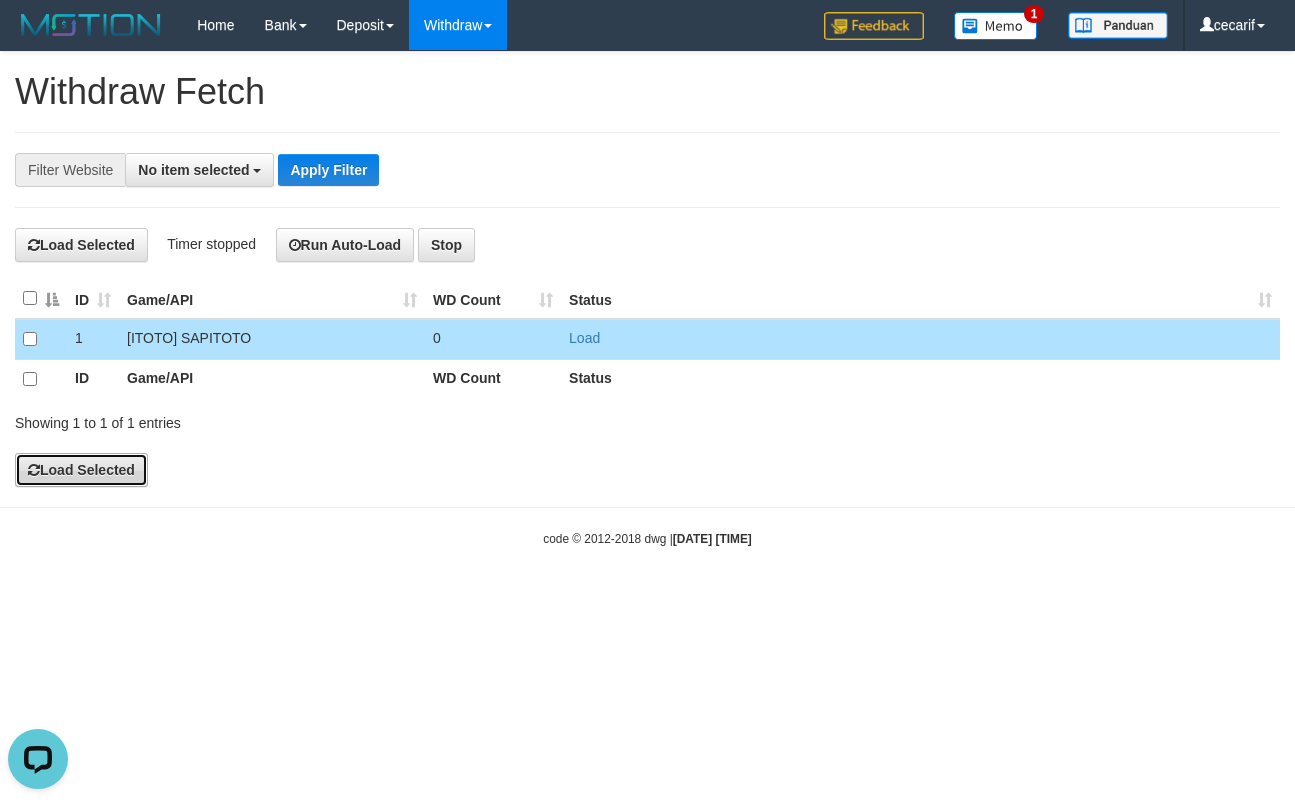 click on "Load Selected" at bounding box center (81, 470) 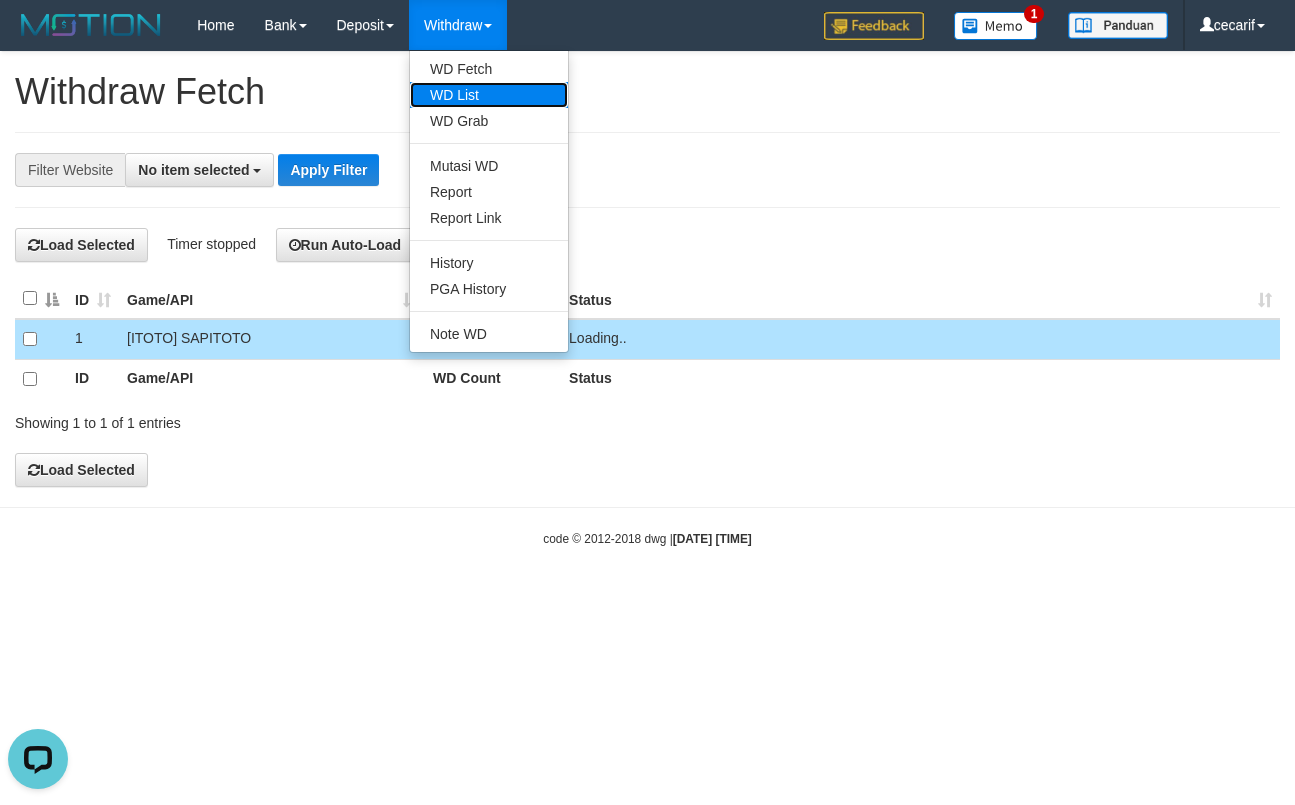 click on "WD List" at bounding box center (489, 95) 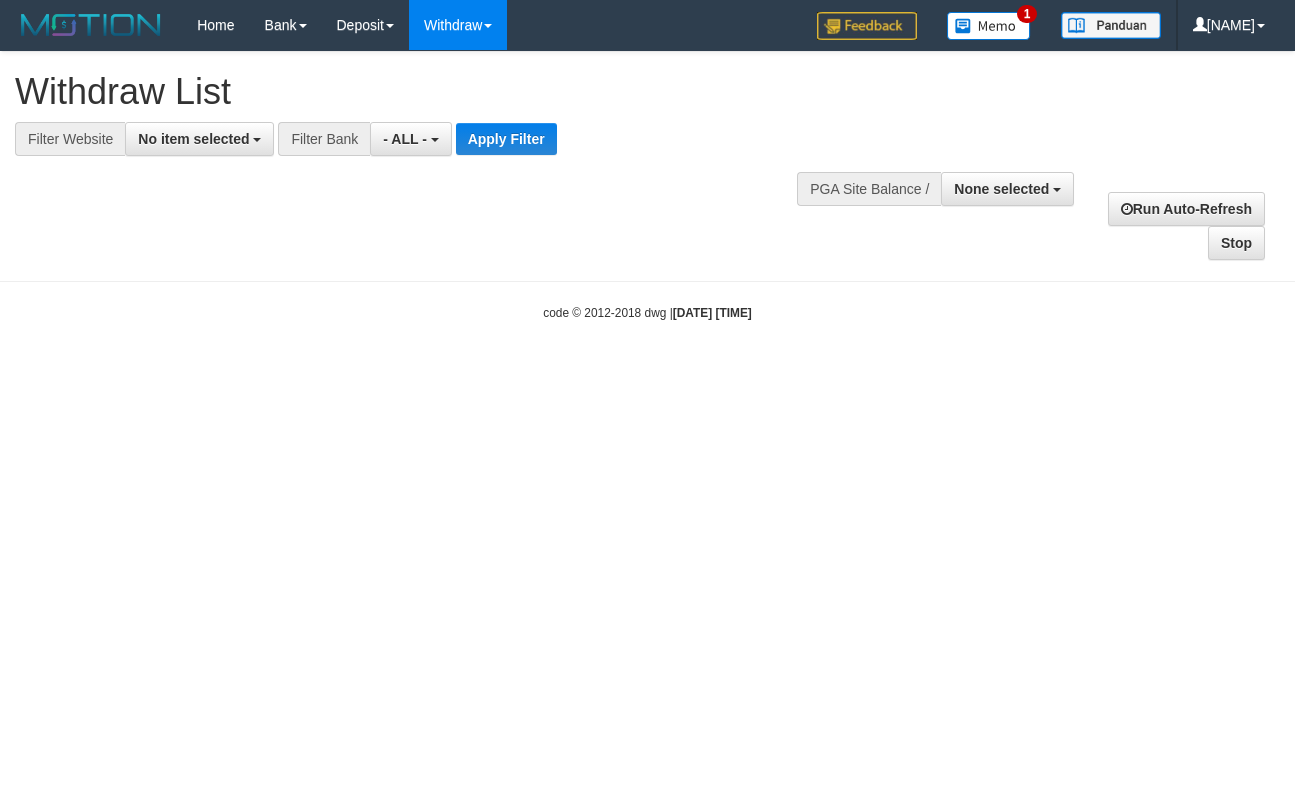select 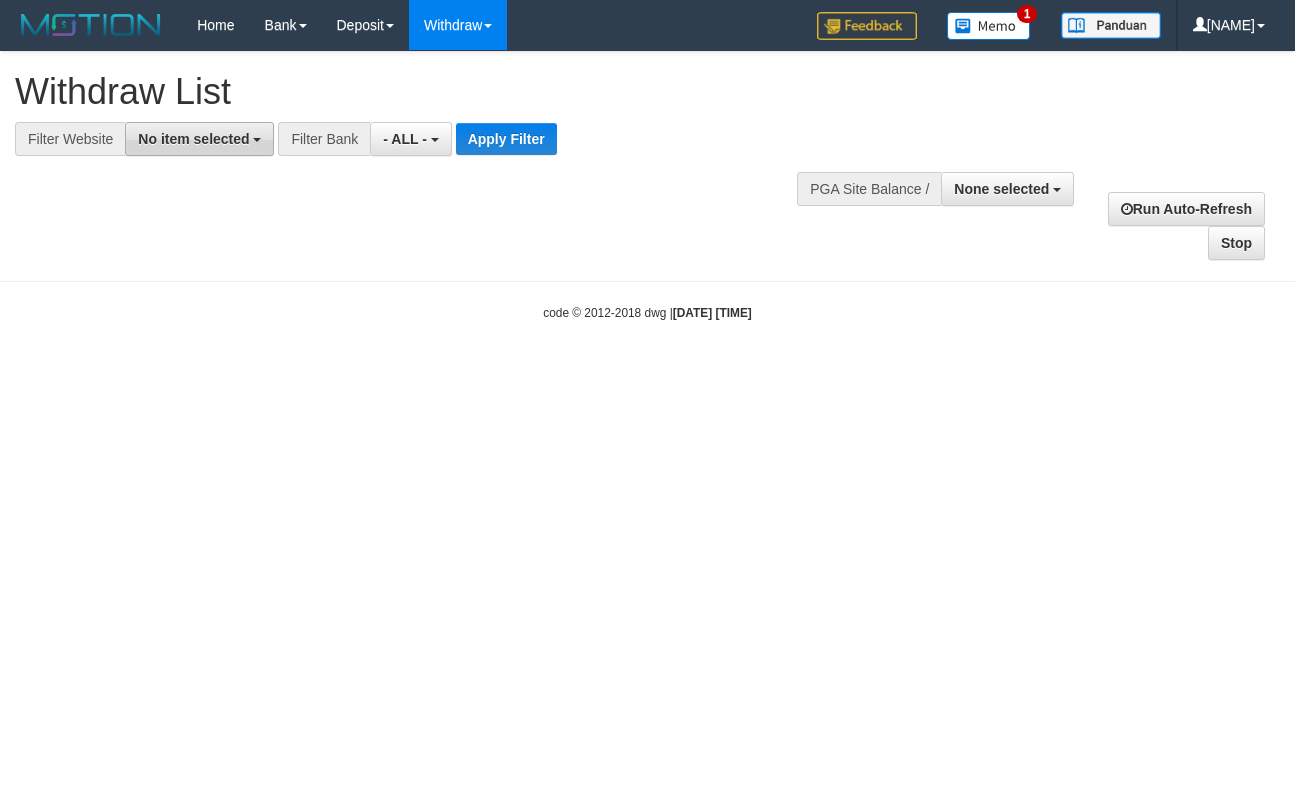 click on "No item selected" at bounding box center (193, 139) 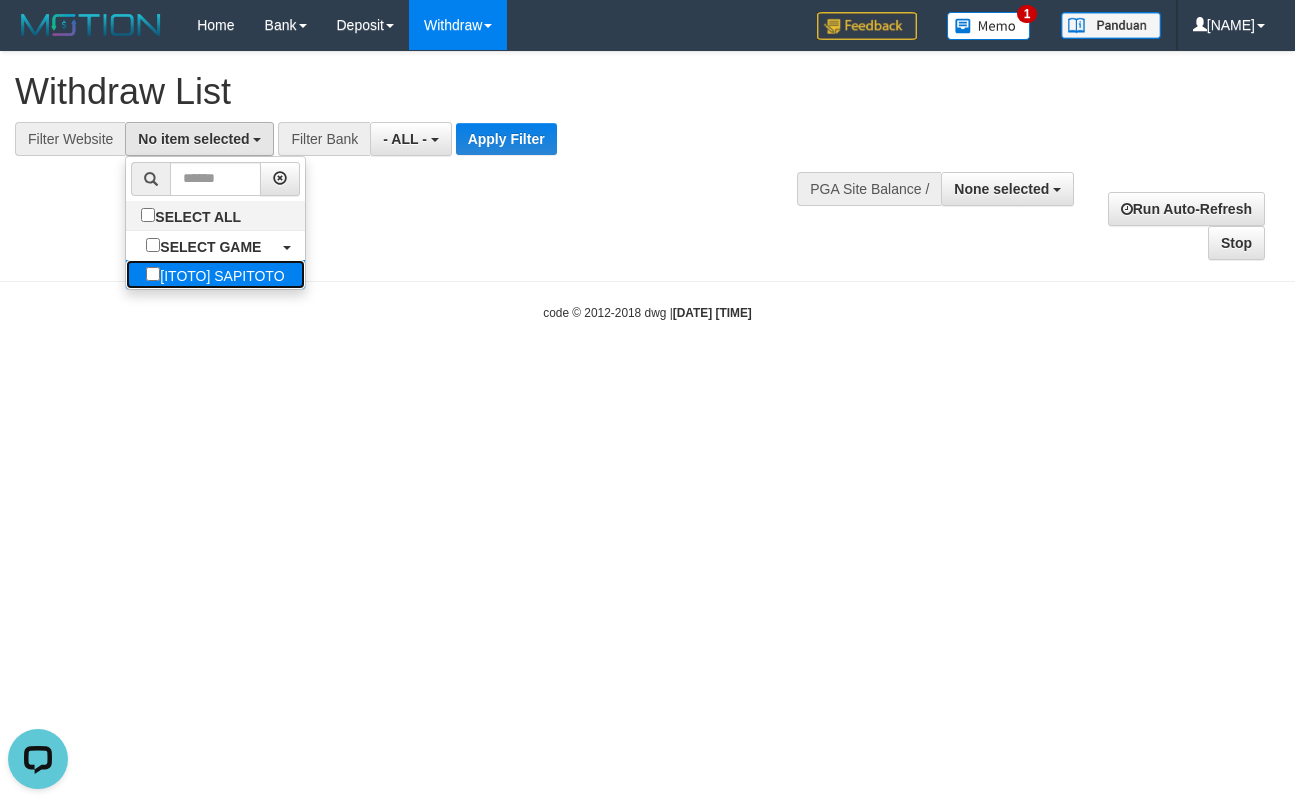 scroll, scrollTop: 0, scrollLeft: 0, axis: both 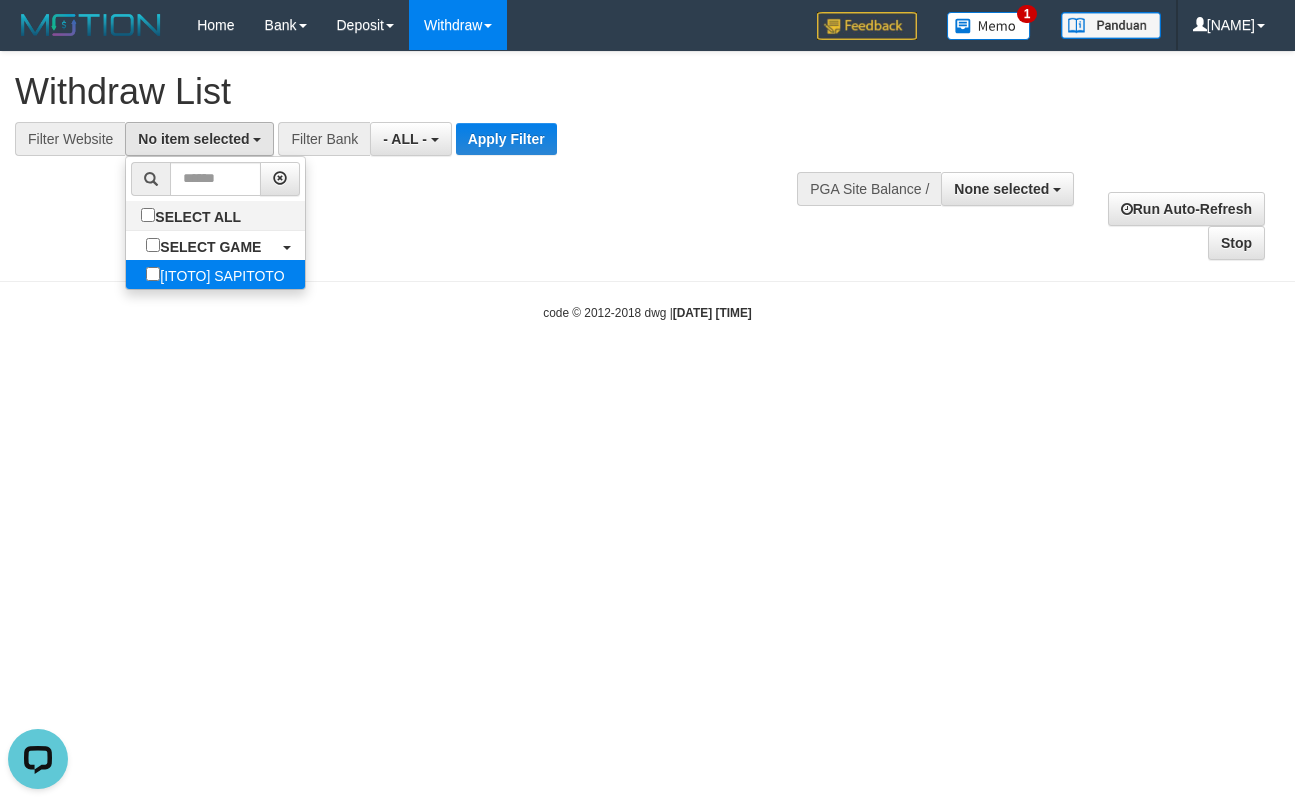select on "****" 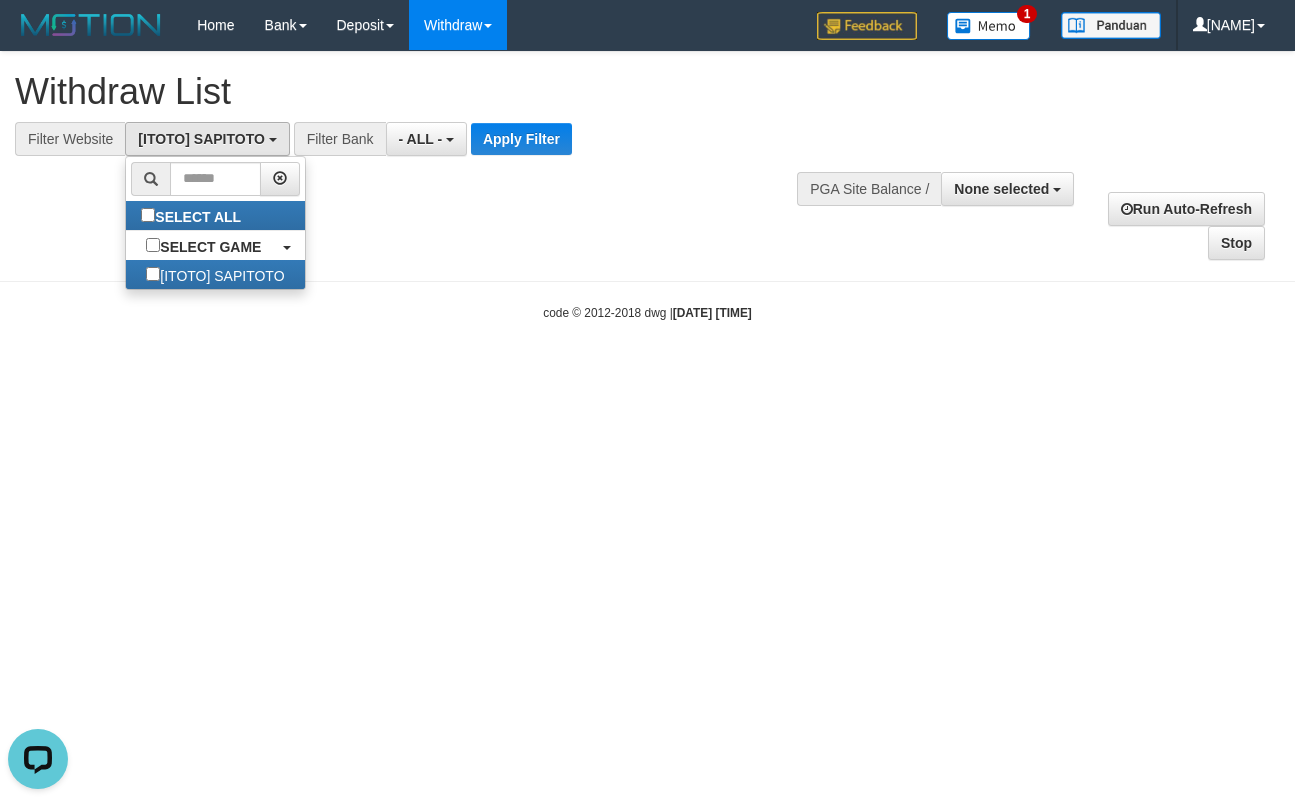 scroll, scrollTop: 16, scrollLeft: 0, axis: vertical 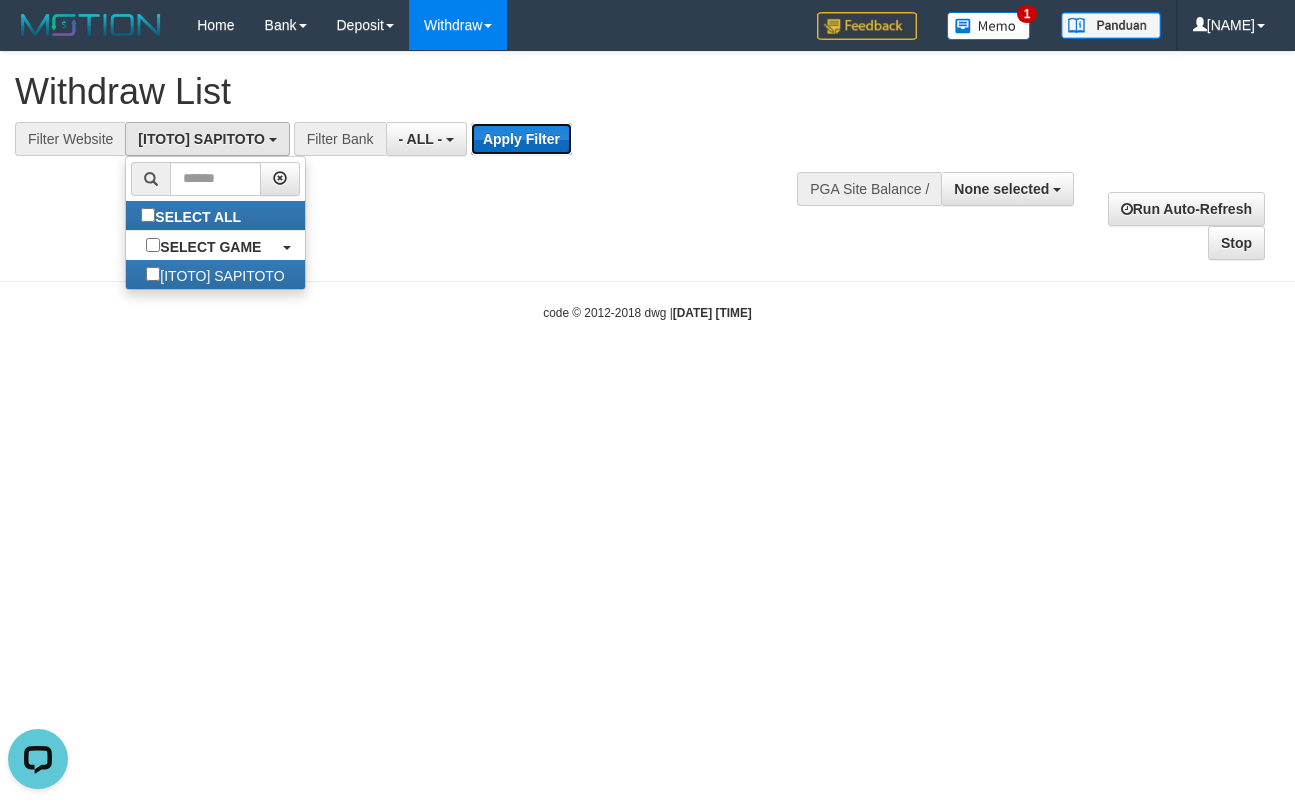 click on "Apply Filter" at bounding box center (521, 139) 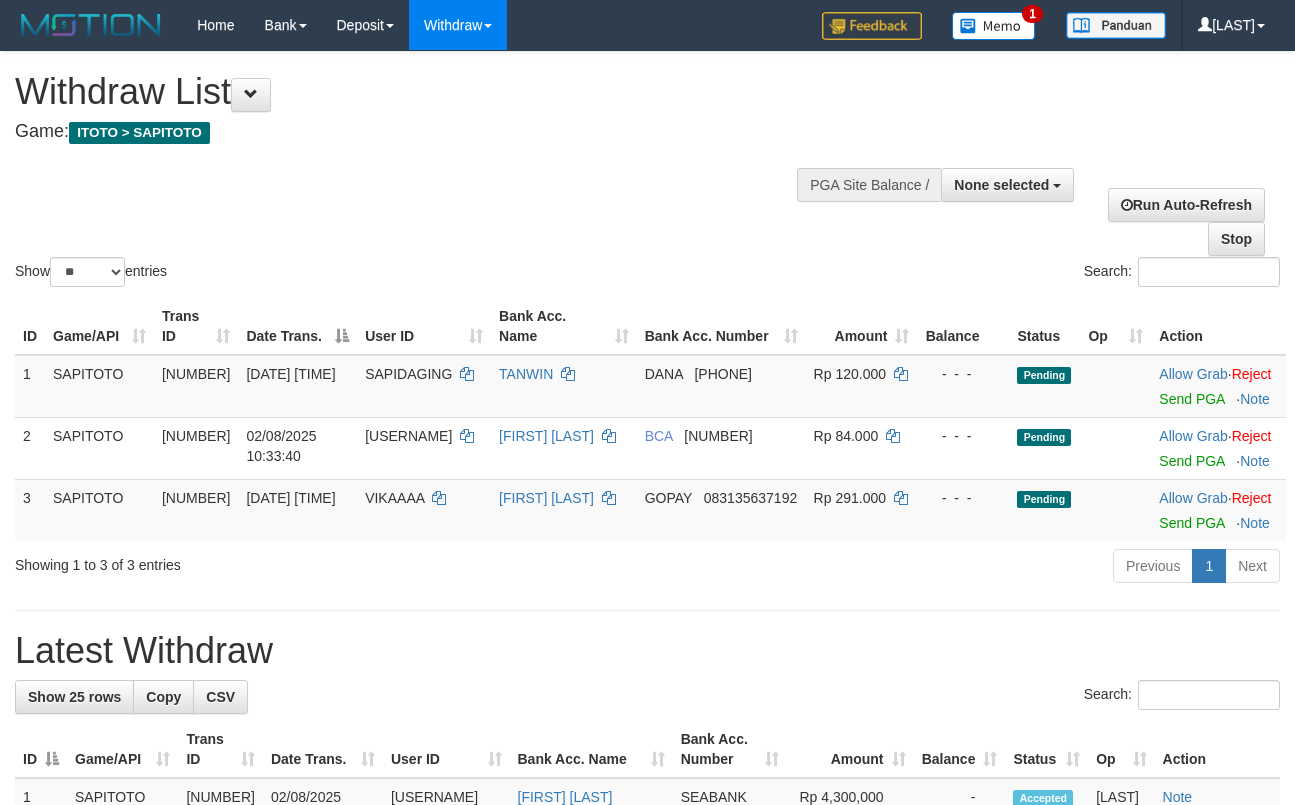 select 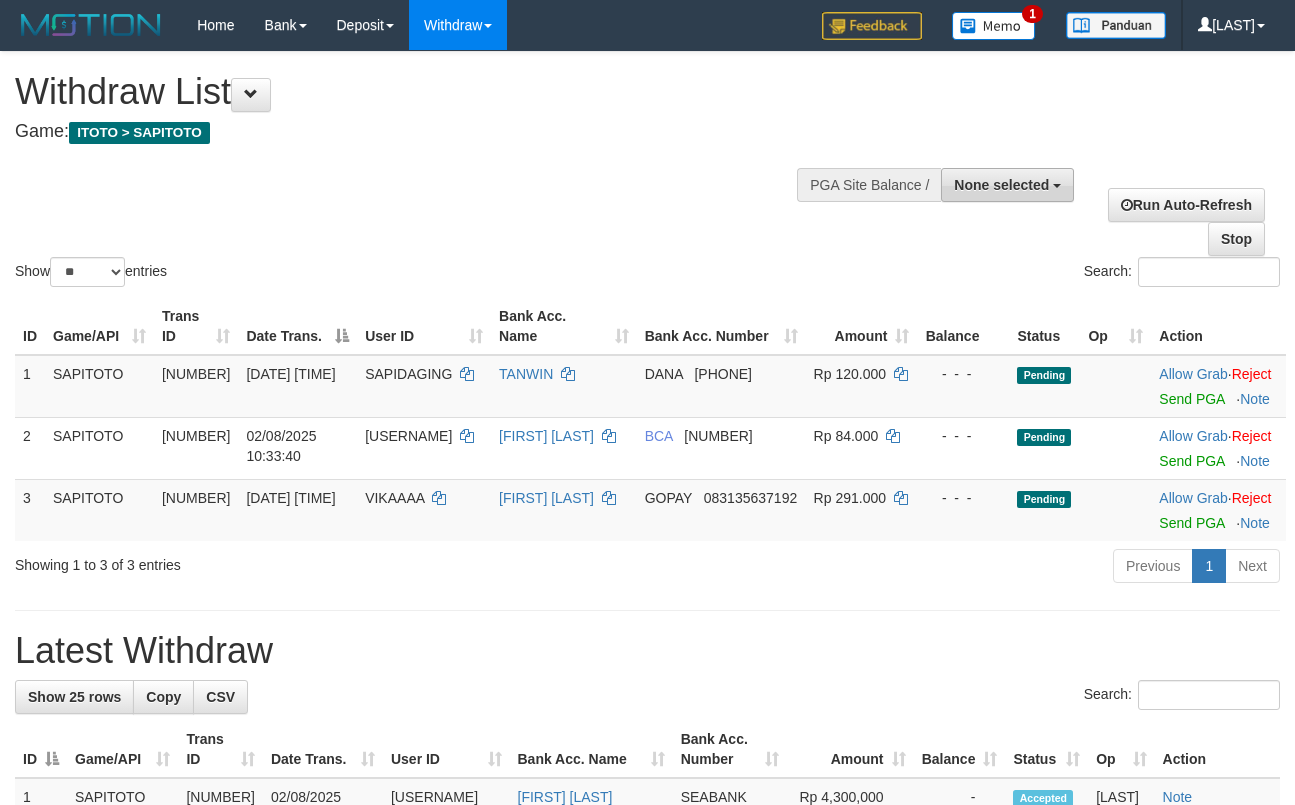 click on "None selected" at bounding box center (1001, 185) 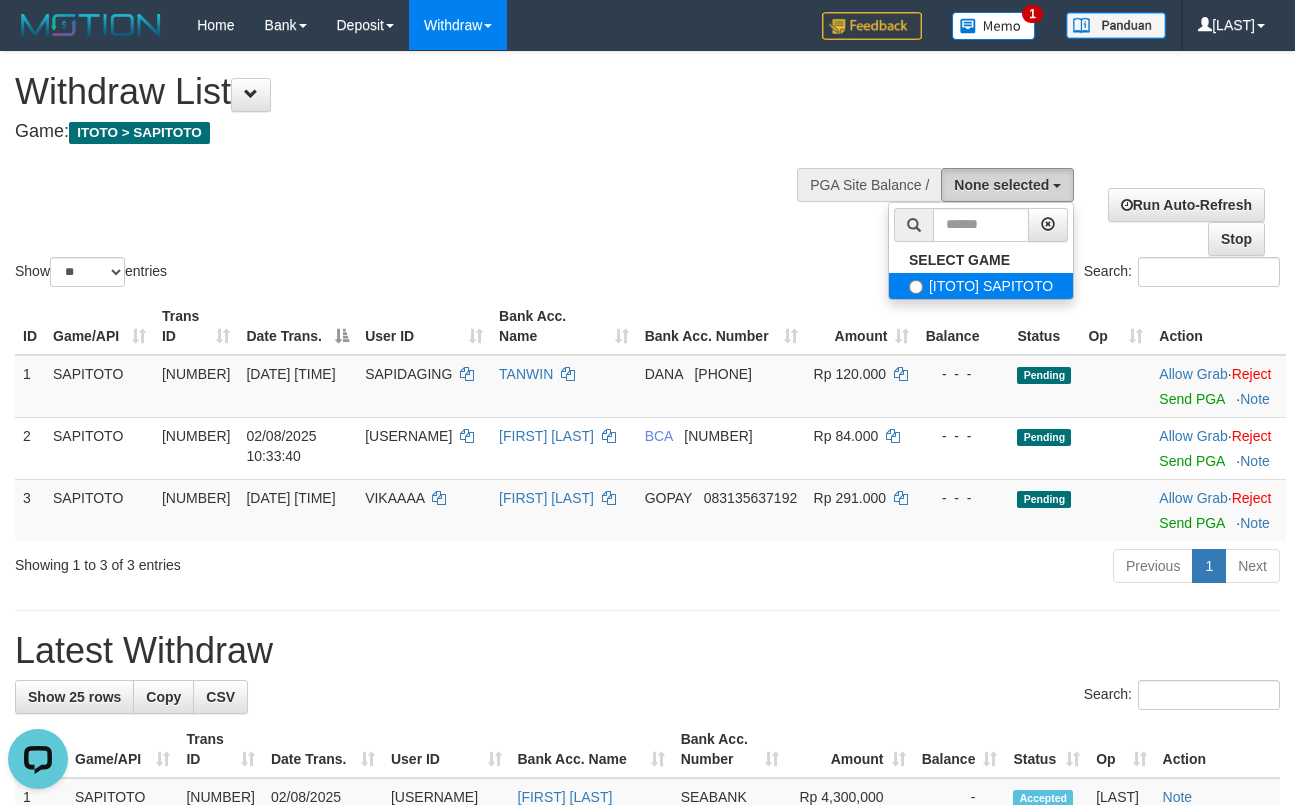 scroll, scrollTop: 0, scrollLeft: 0, axis: both 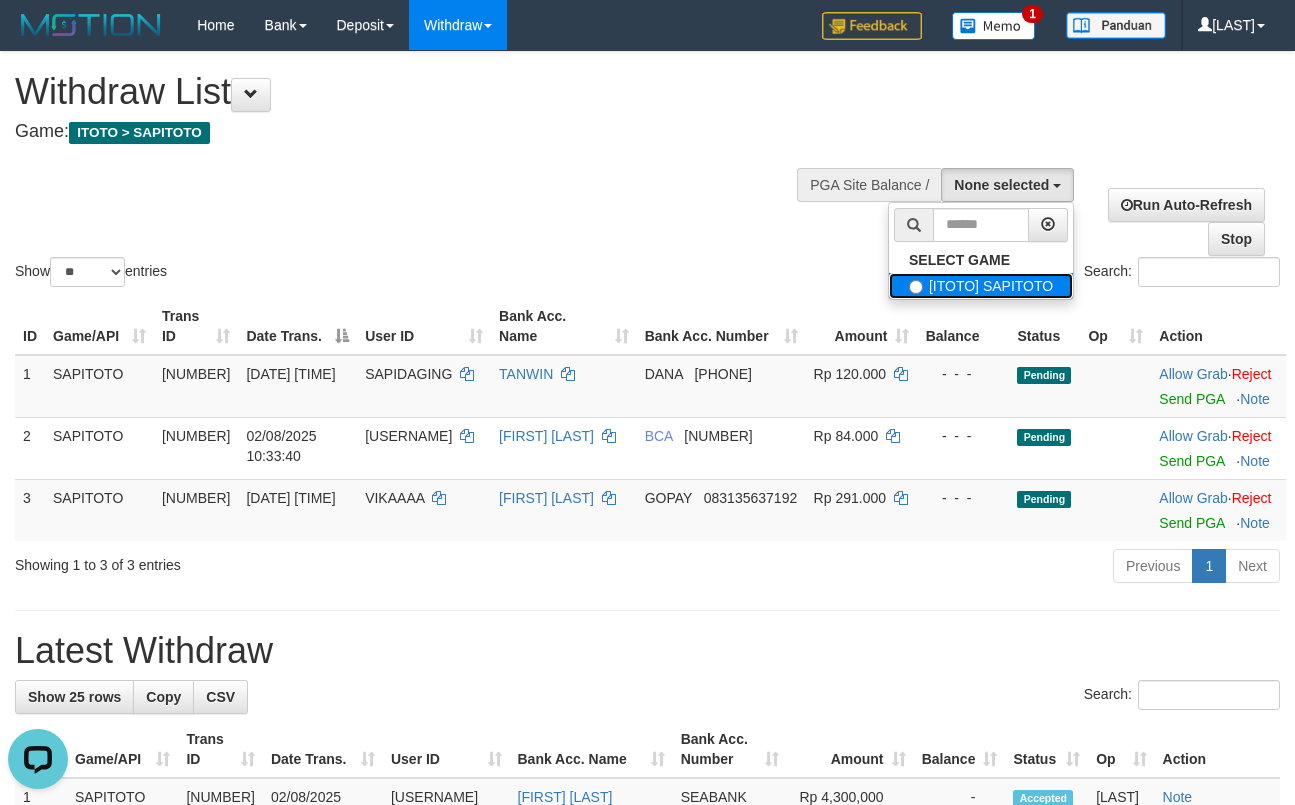 click on "[ITOTO] SAPITOTO" at bounding box center [981, 286] 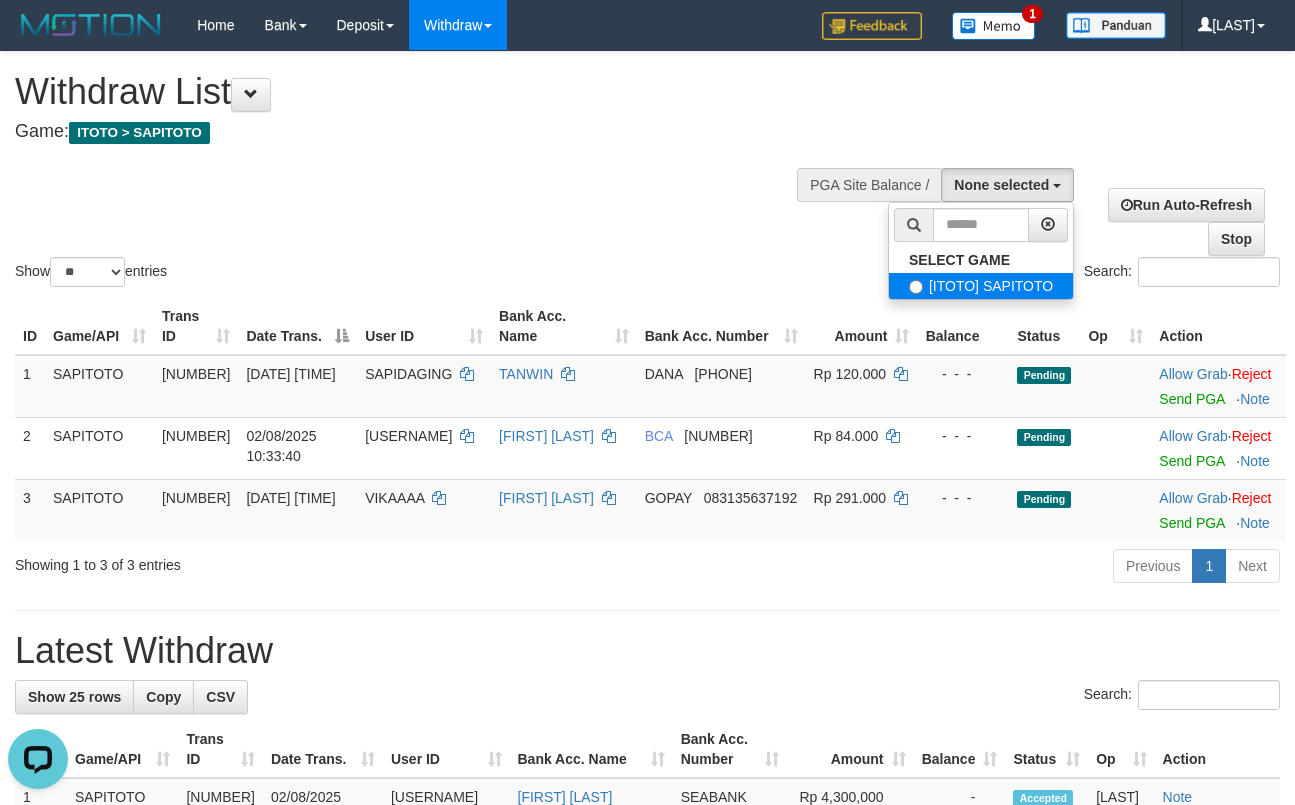 select on "****" 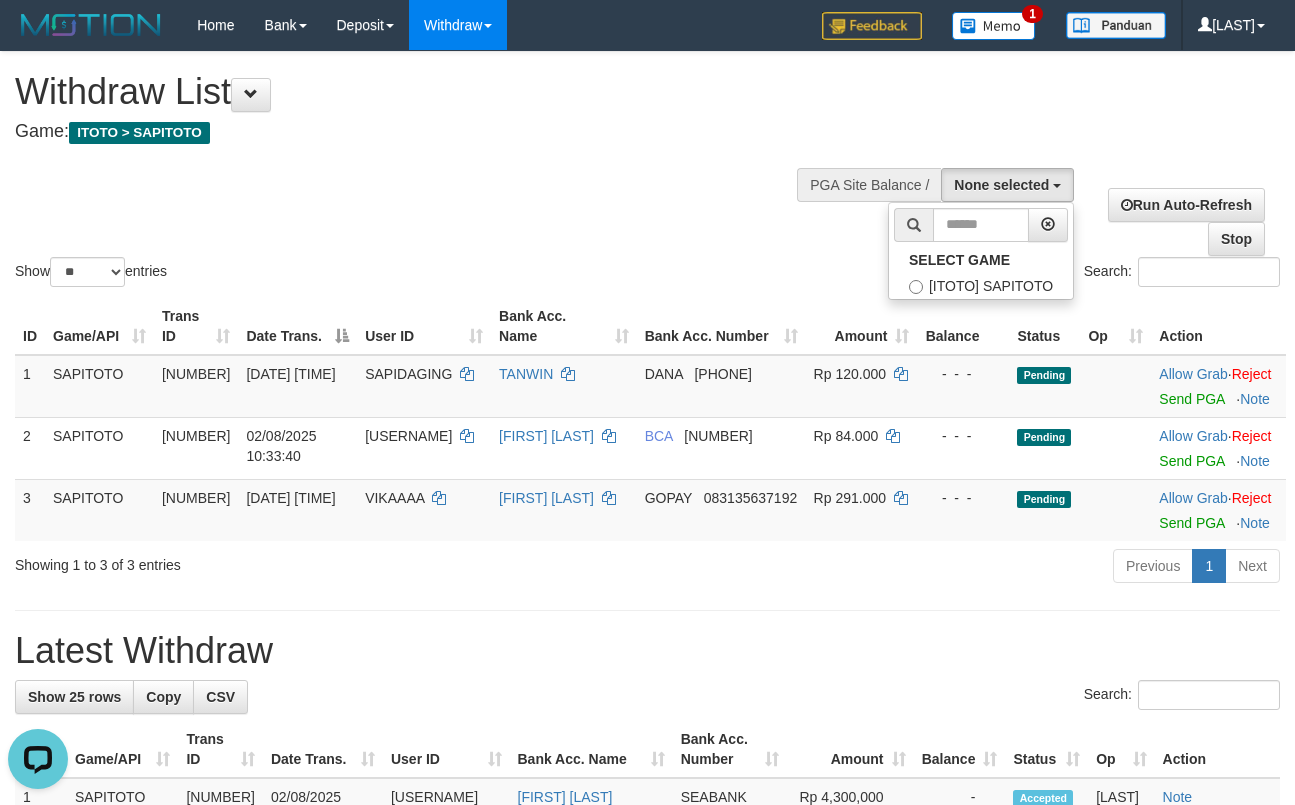 scroll, scrollTop: 16, scrollLeft: 0, axis: vertical 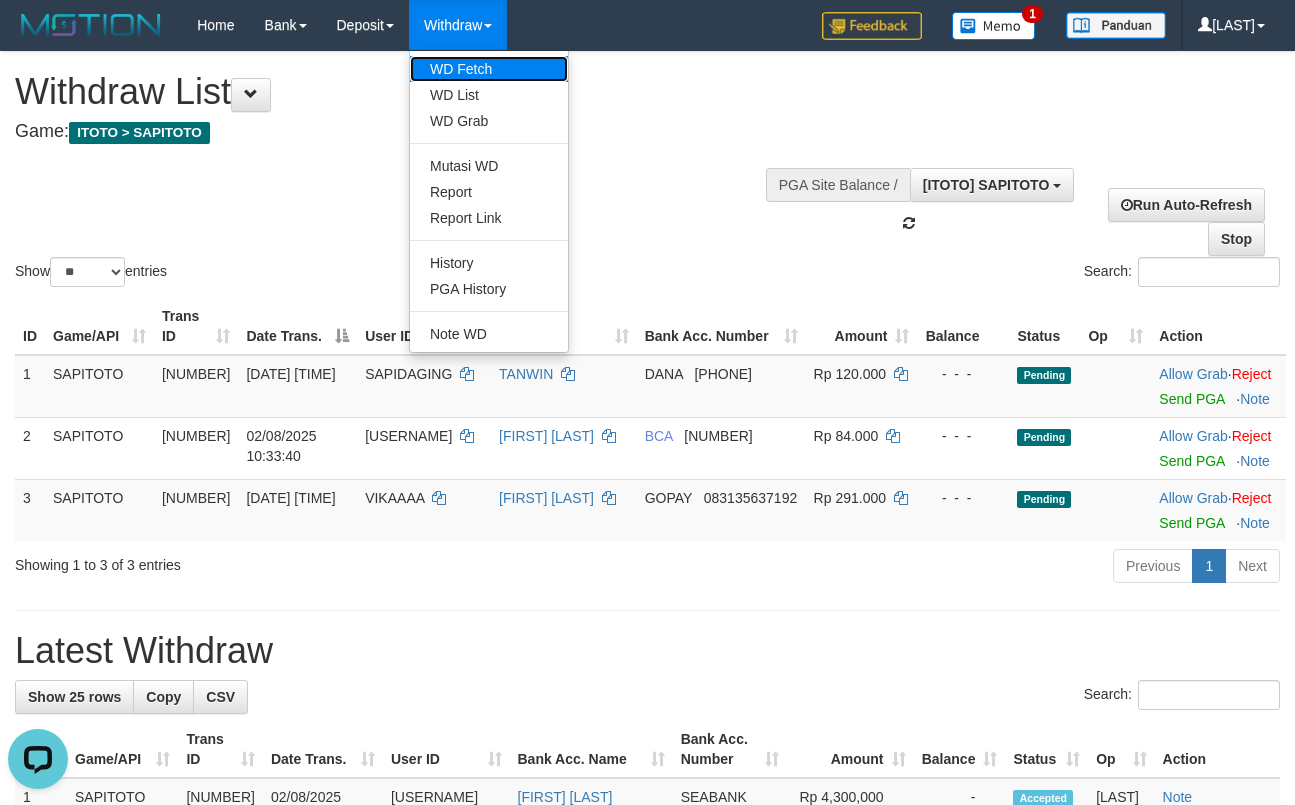 click on "WD Fetch" at bounding box center (489, 69) 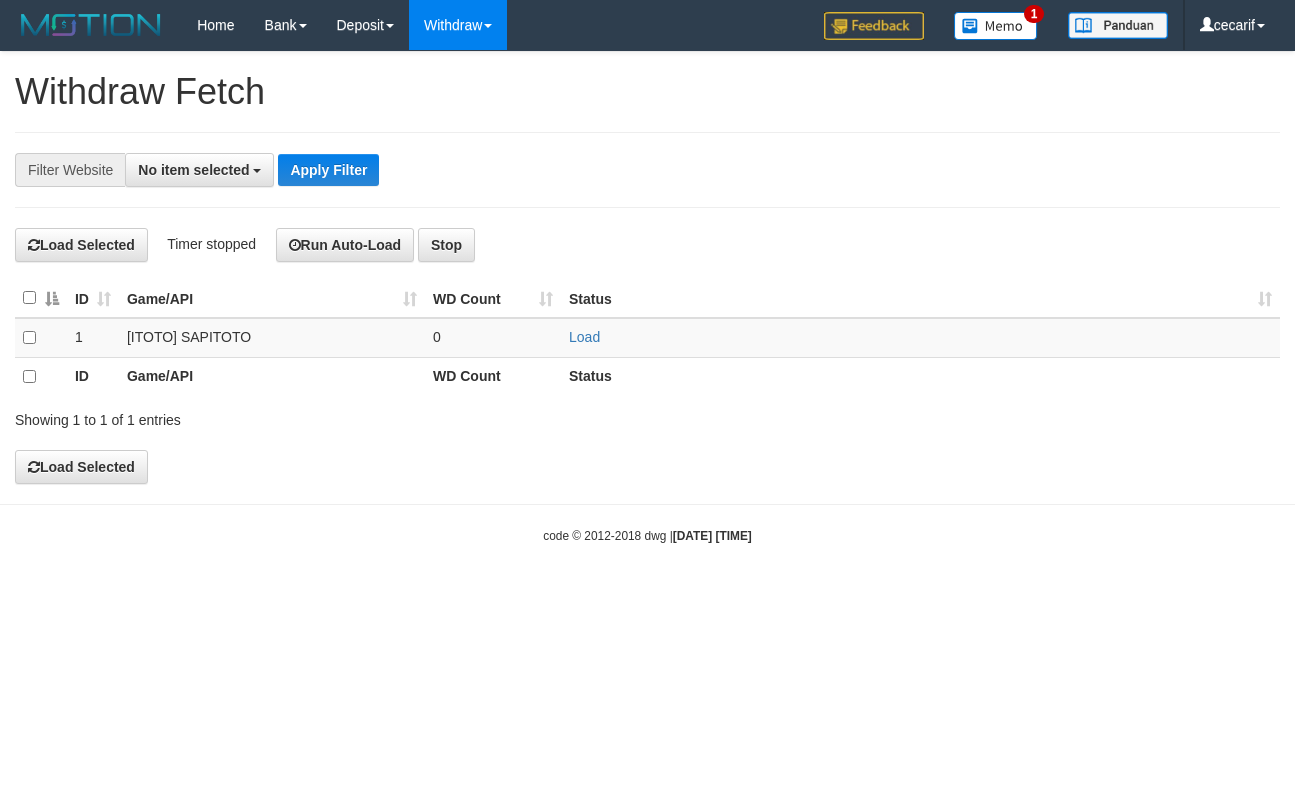 select 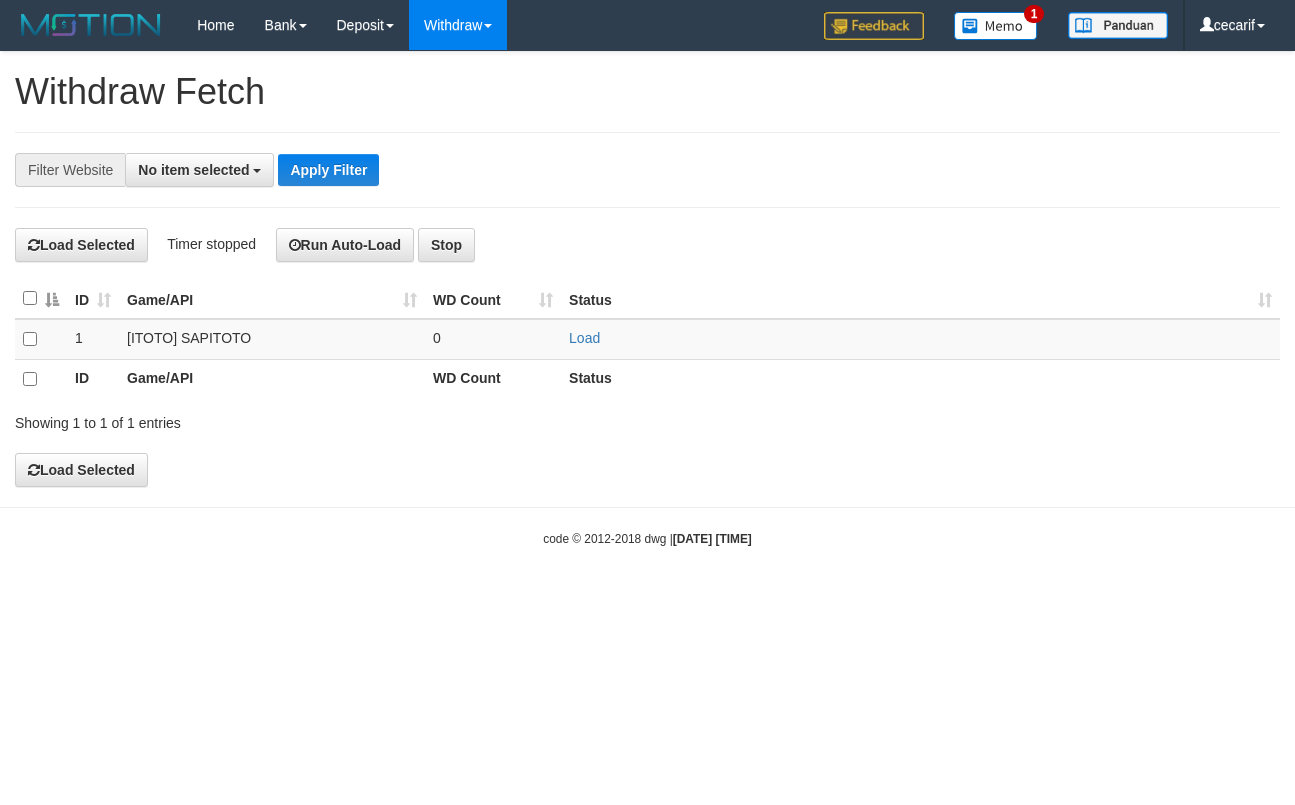 scroll, scrollTop: 0, scrollLeft: 0, axis: both 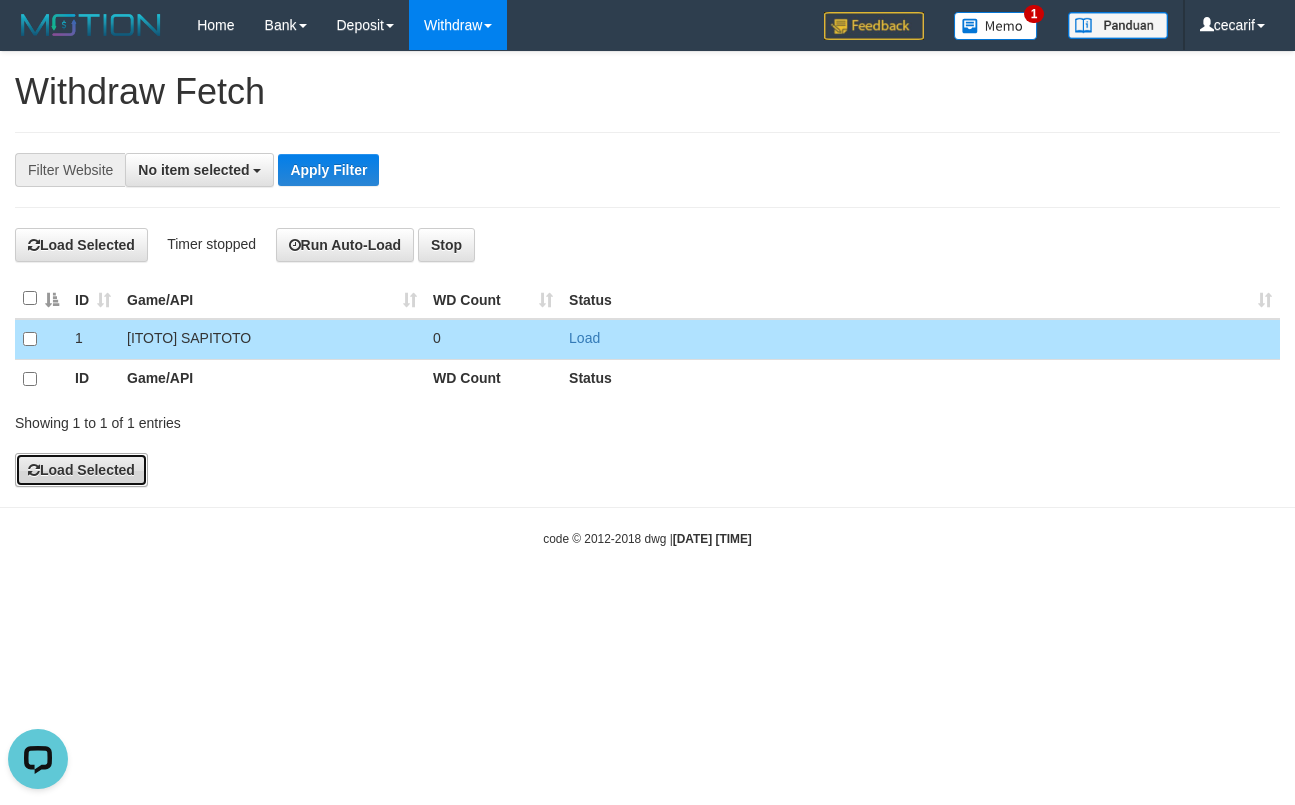 click on "Load Selected" at bounding box center (81, 470) 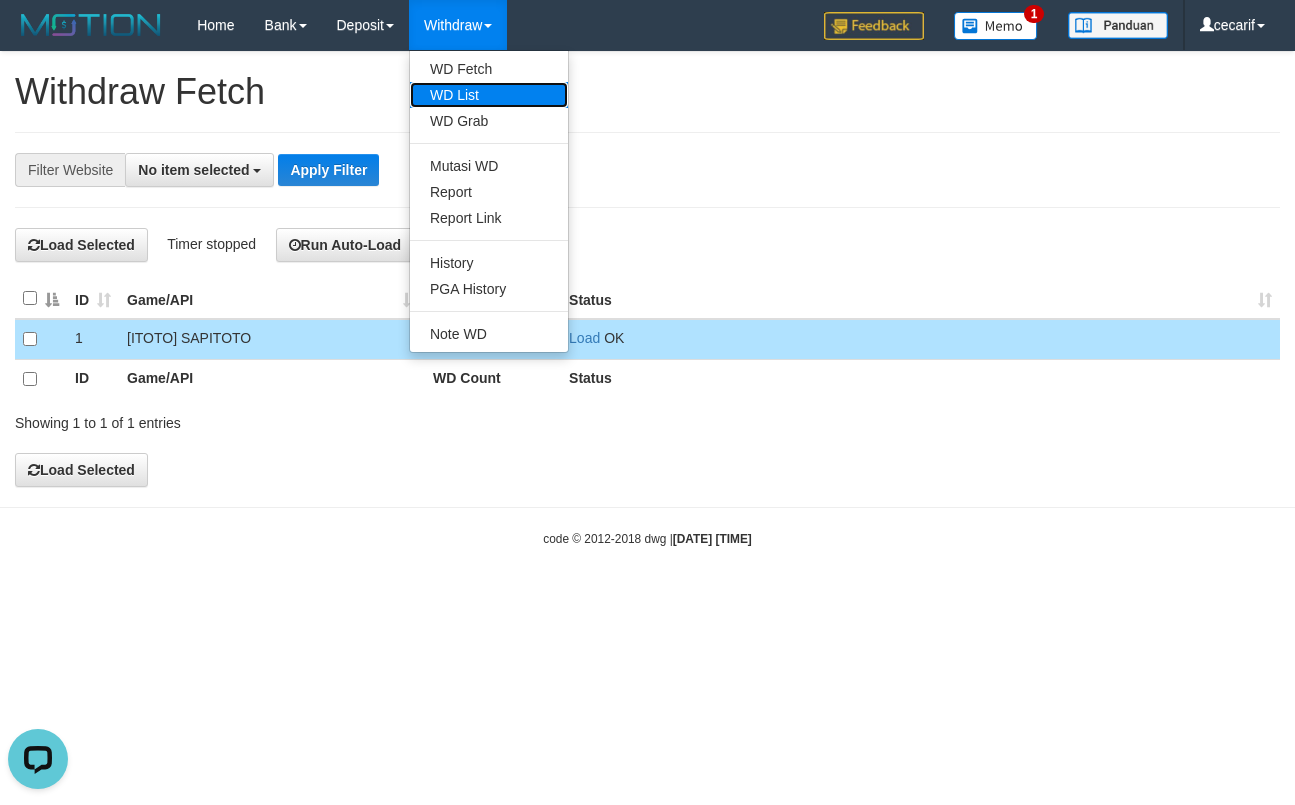 click on "WD List" at bounding box center (489, 95) 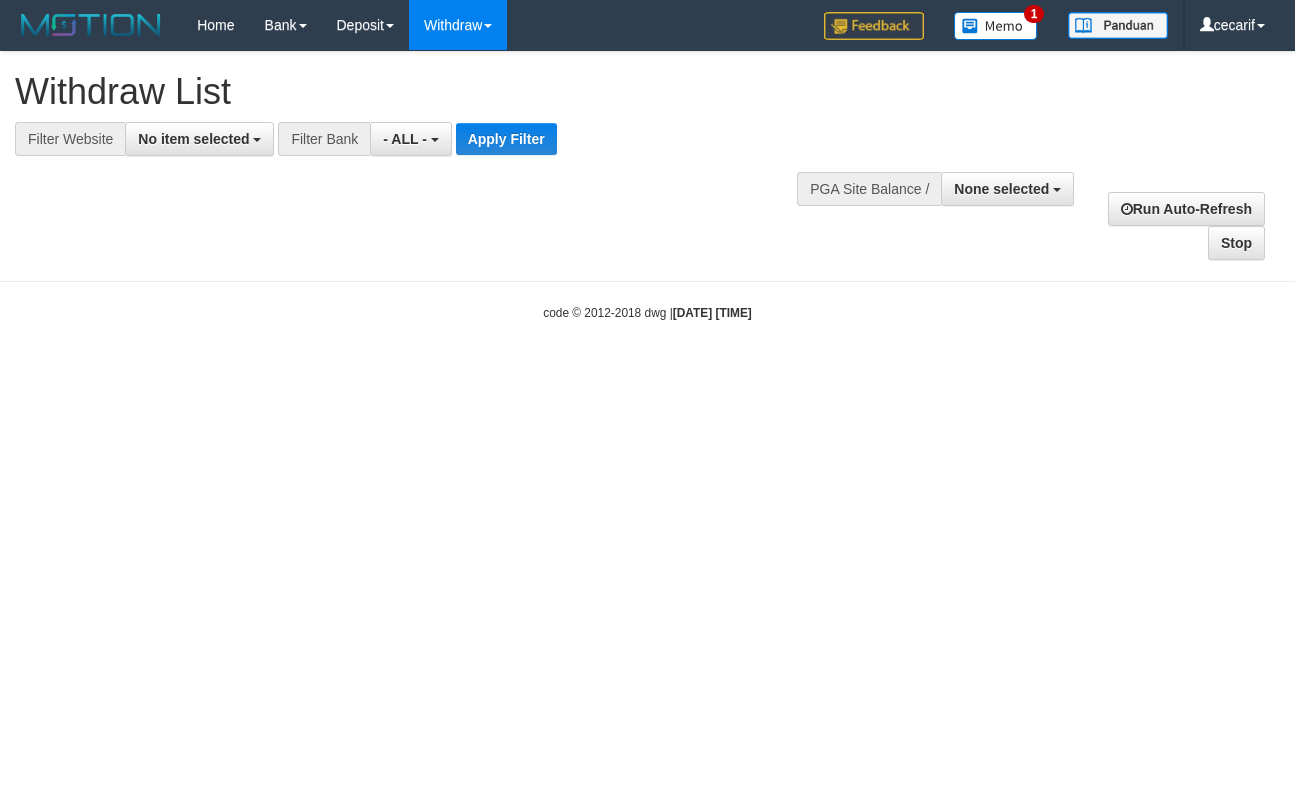select 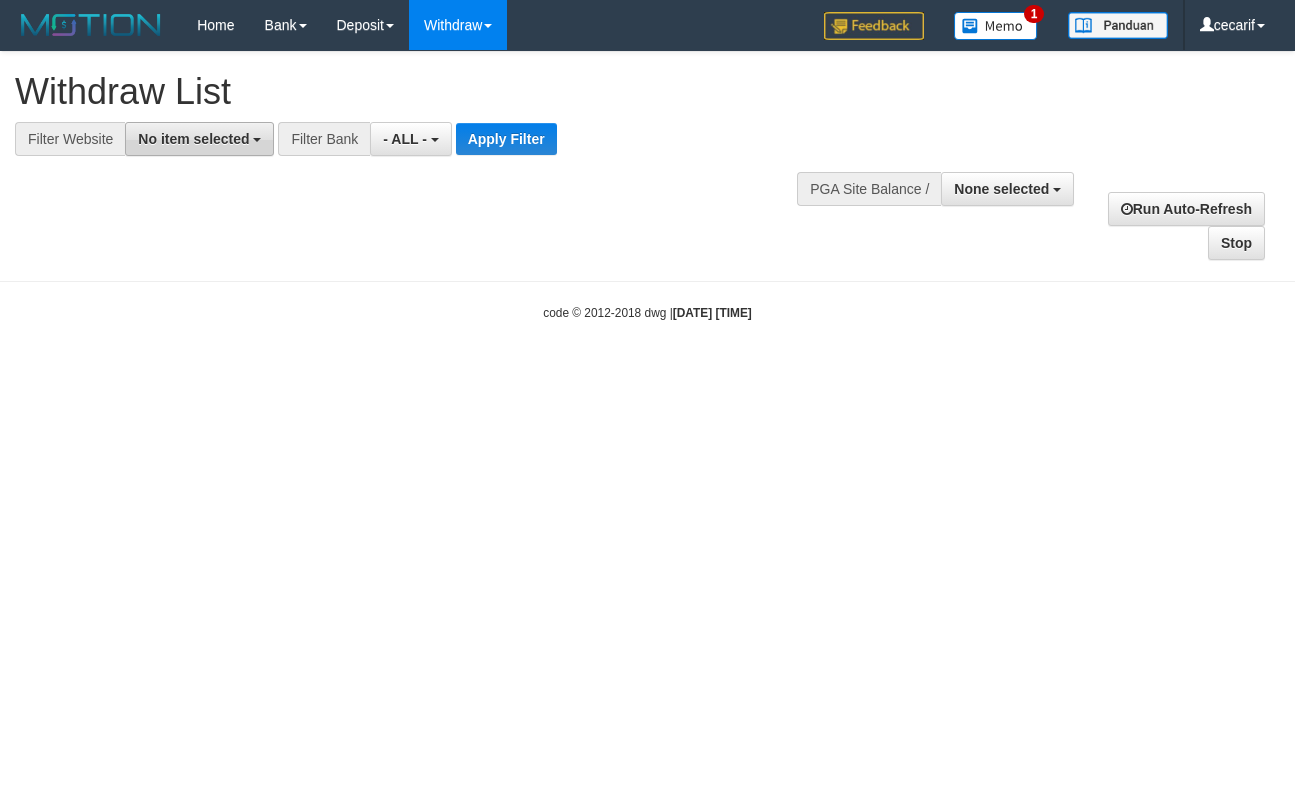 scroll, scrollTop: 0, scrollLeft: 0, axis: both 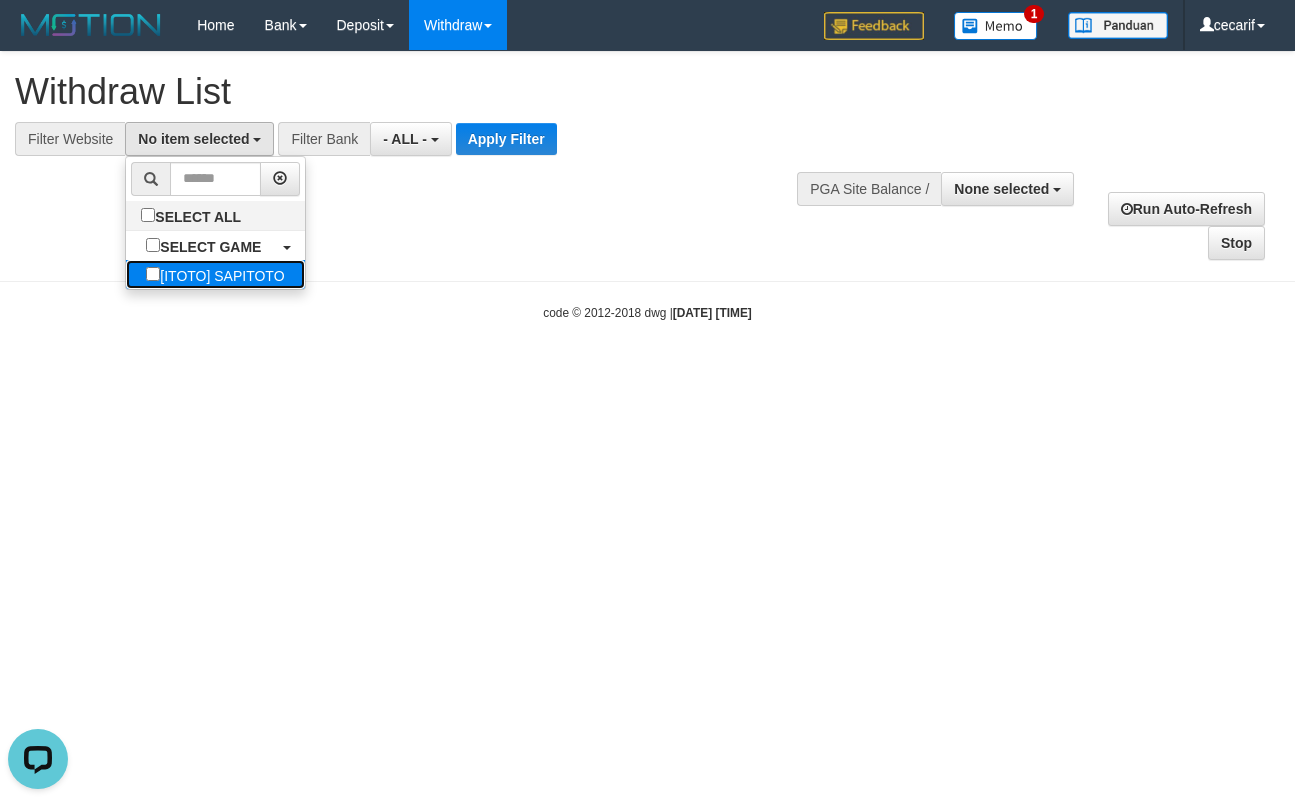 click on "[ITOTO] SAPITOTO" at bounding box center [215, 274] 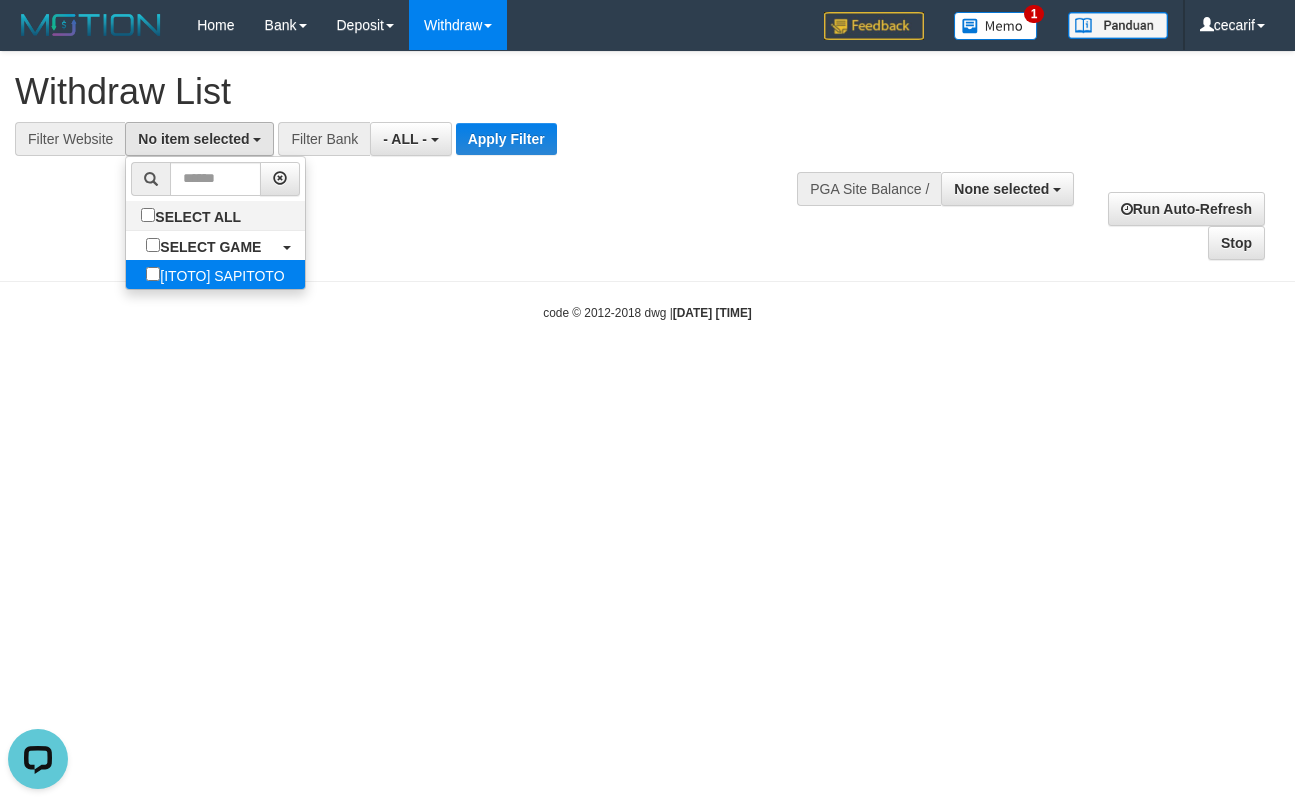 select on "****" 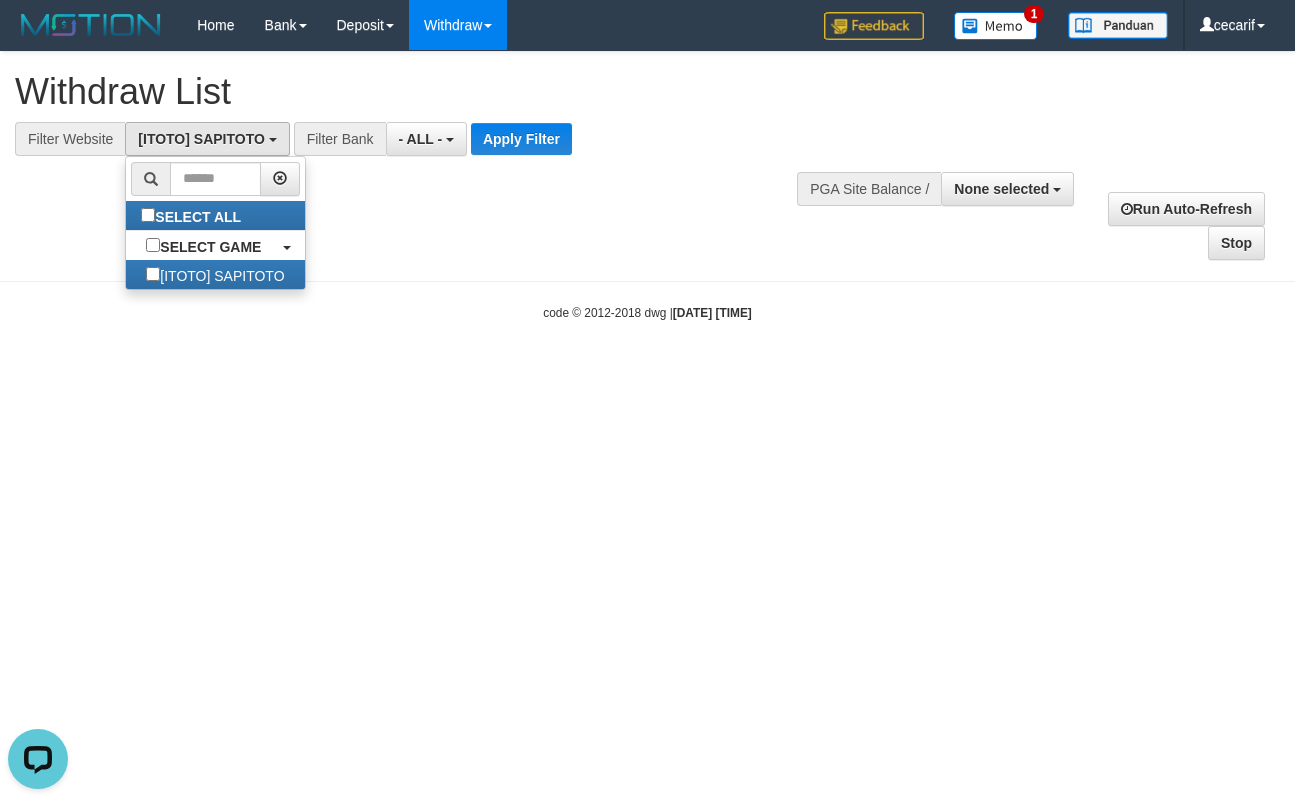 scroll, scrollTop: 16, scrollLeft: 0, axis: vertical 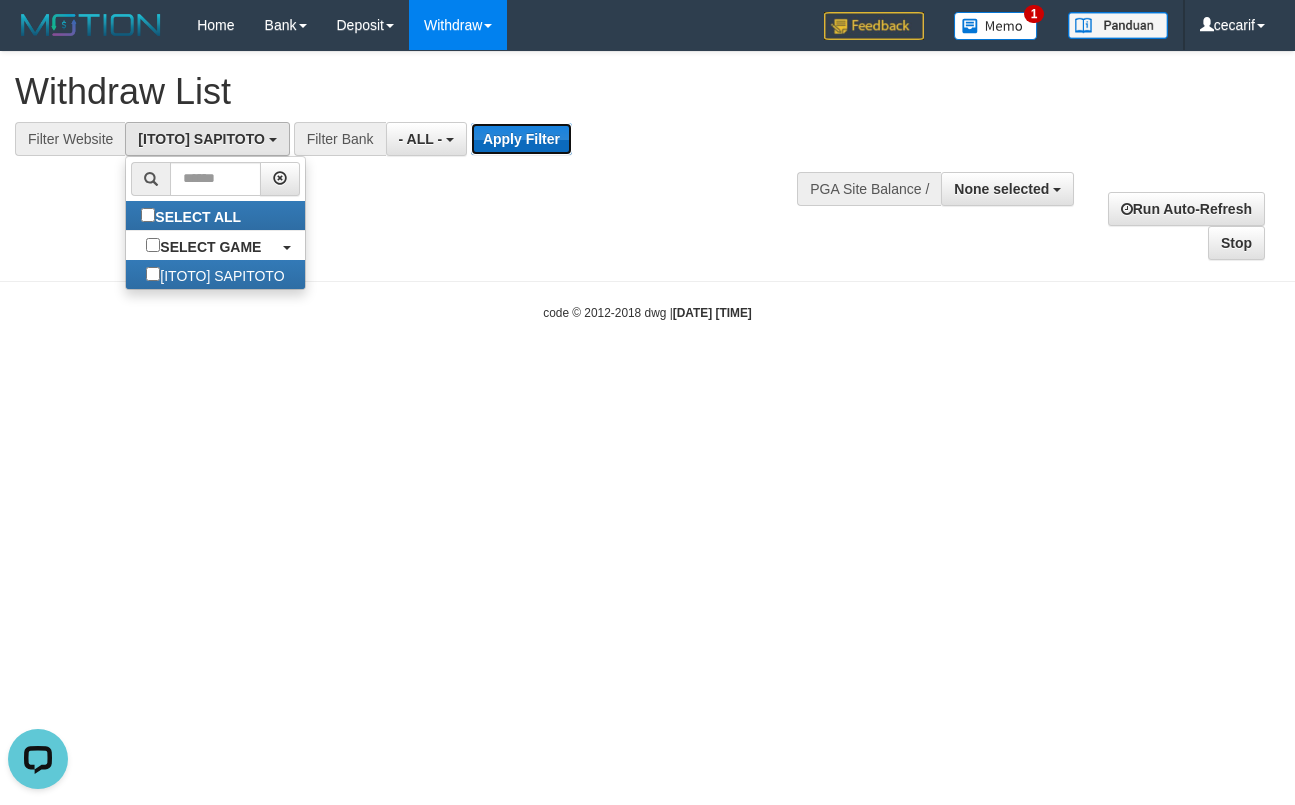 click on "Apply Filter" at bounding box center (521, 139) 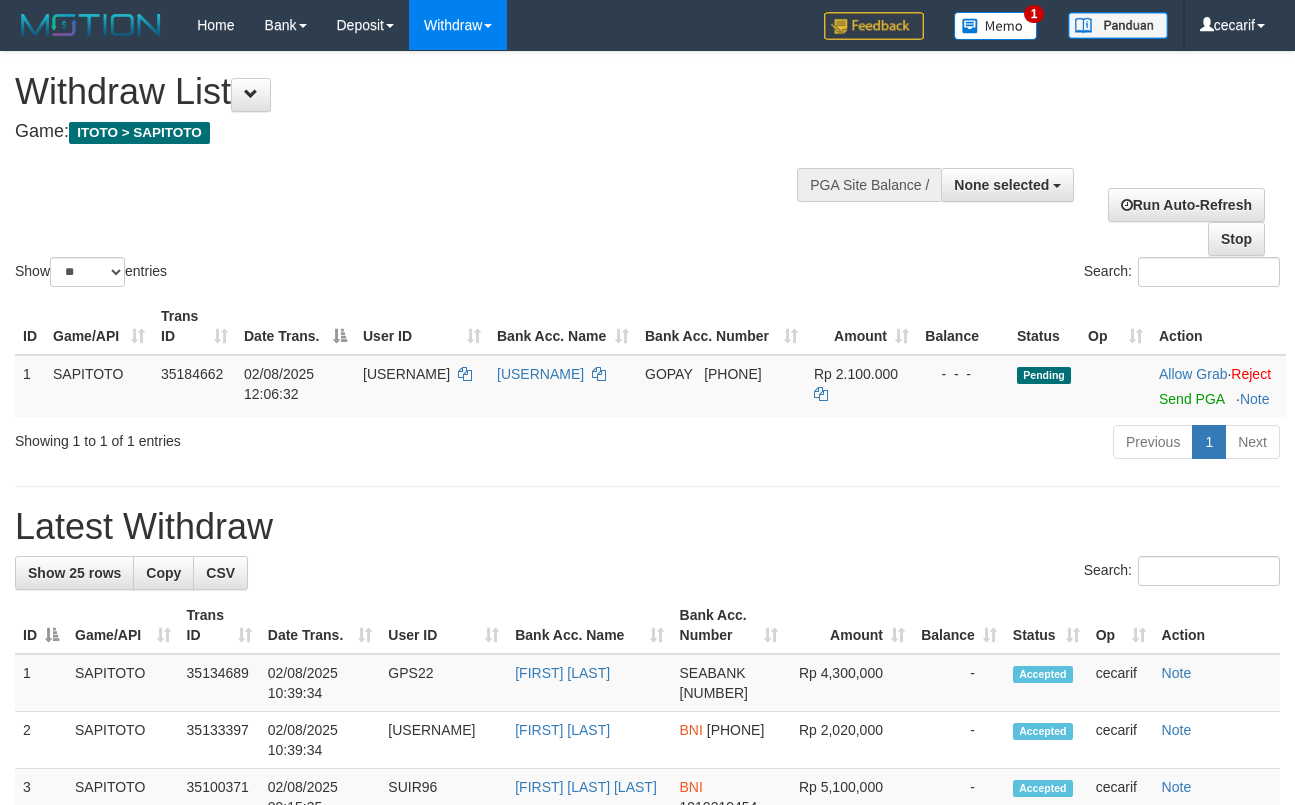 select 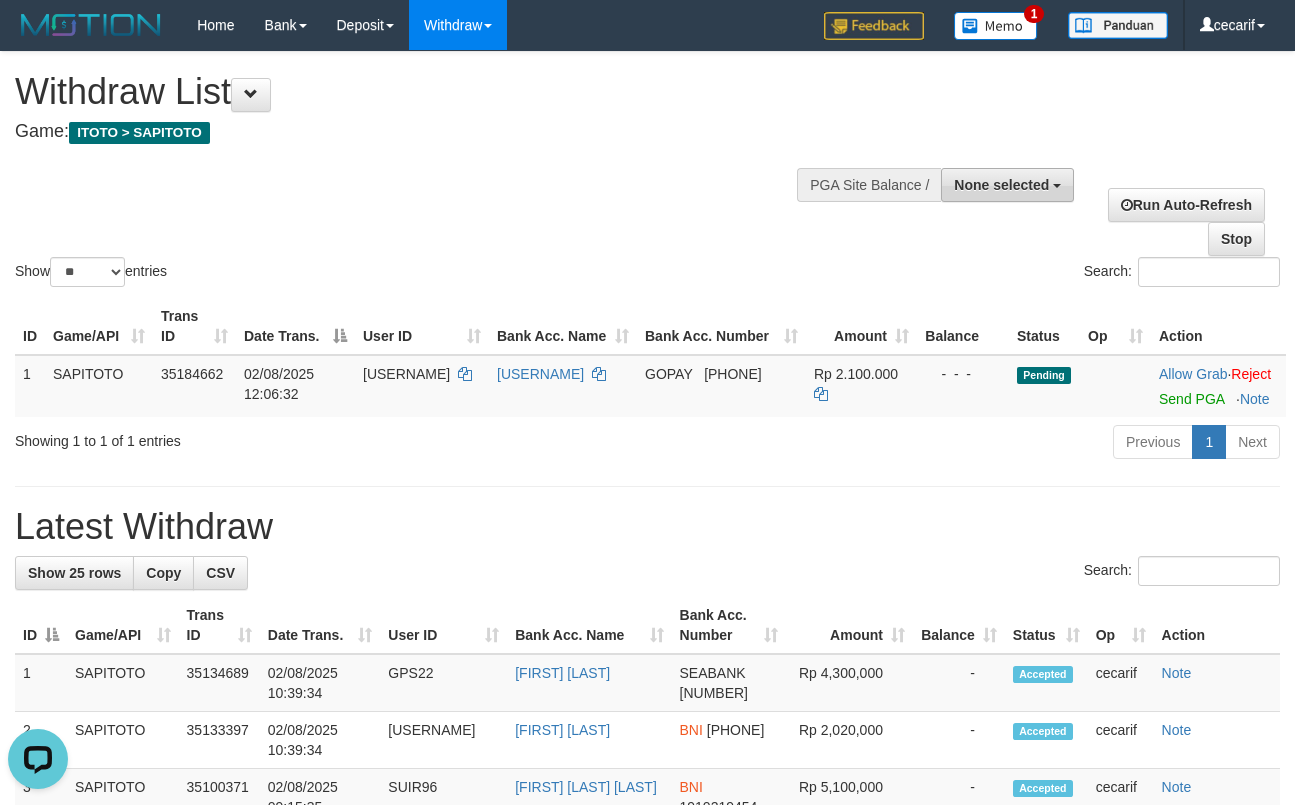 scroll, scrollTop: 0, scrollLeft: 0, axis: both 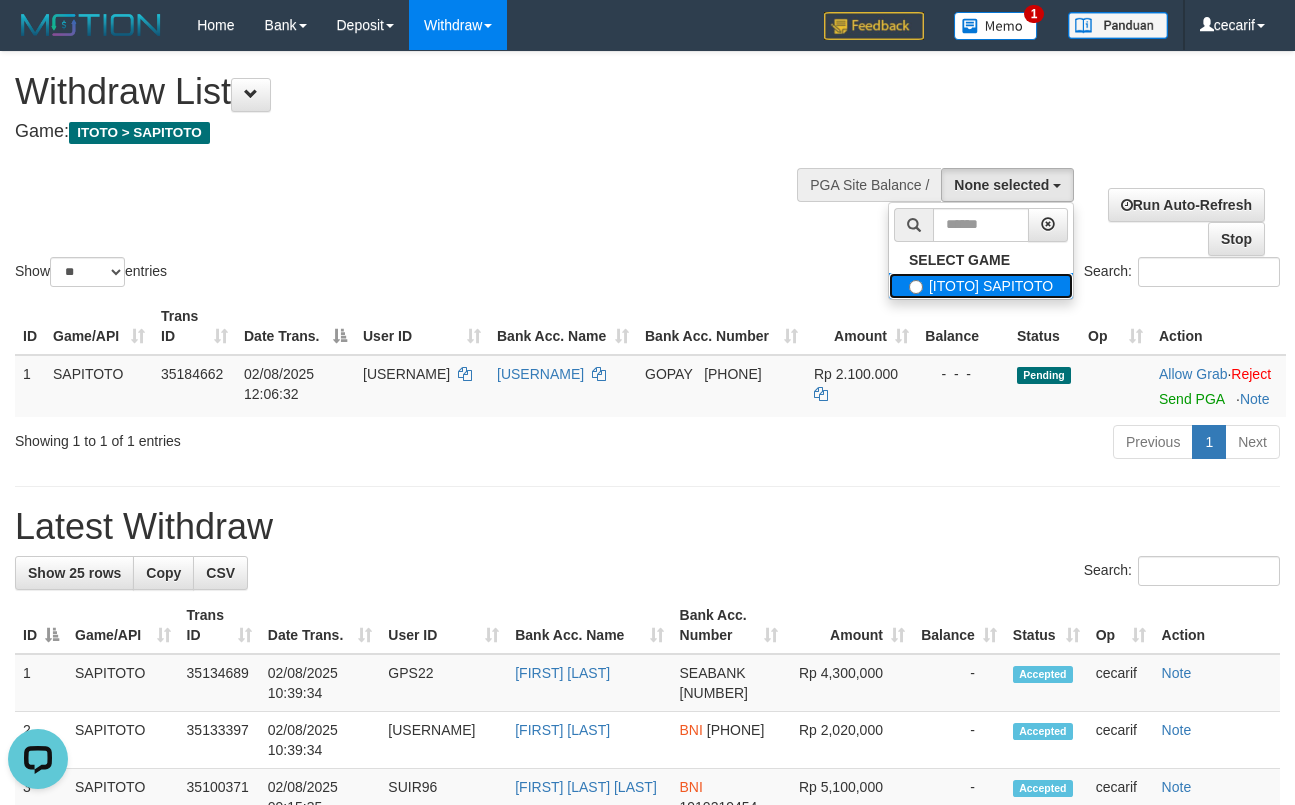 click on "[ITOTO] SAPITOTO" at bounding box center [981, 286] 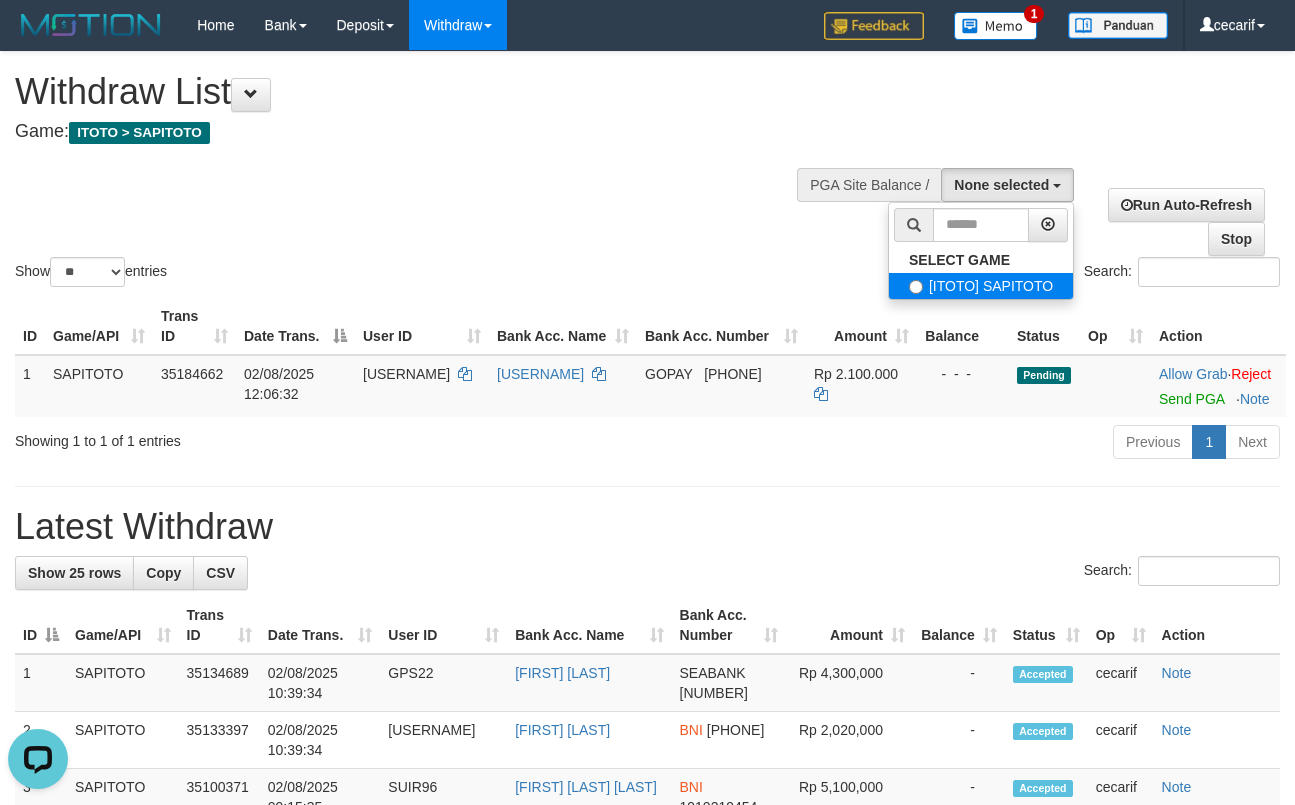 select on "****" 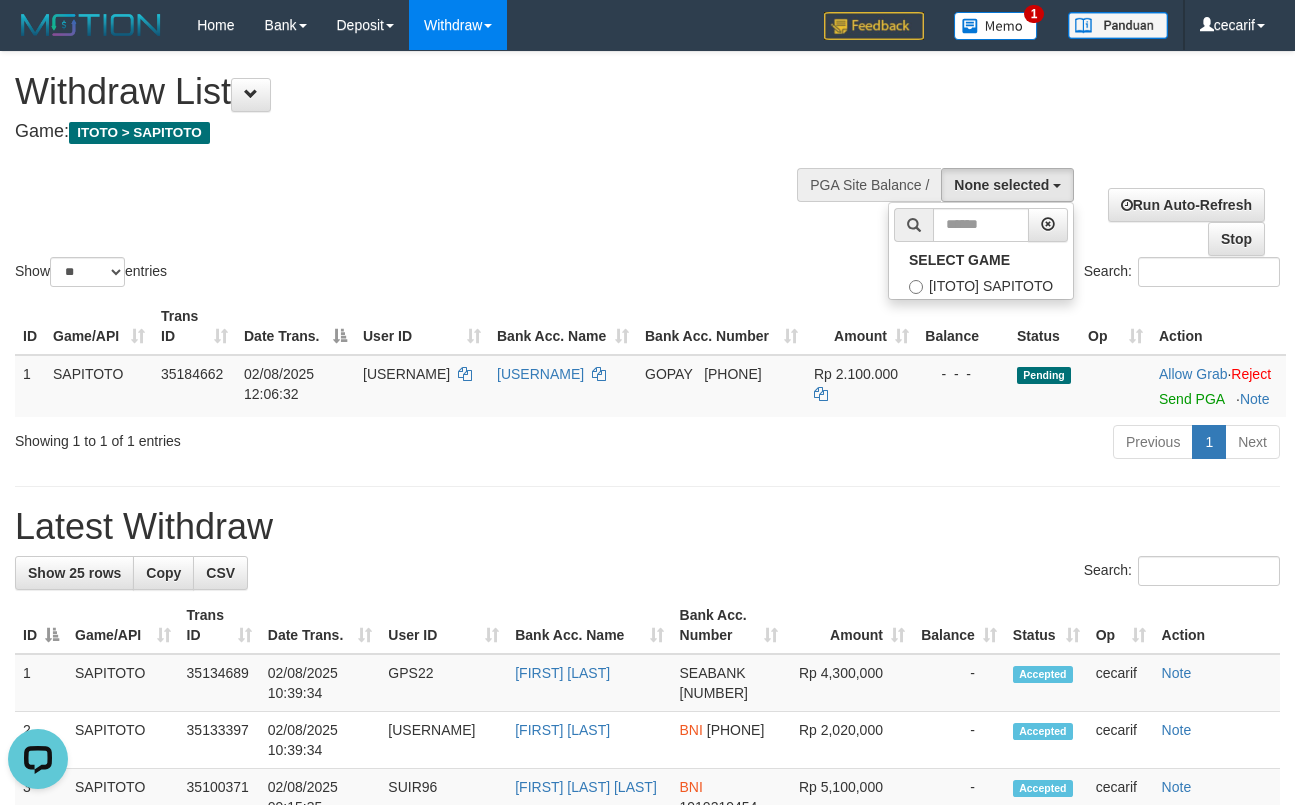 scroll, scrollTop: 16, scrollLeft: 0, axis: vertical 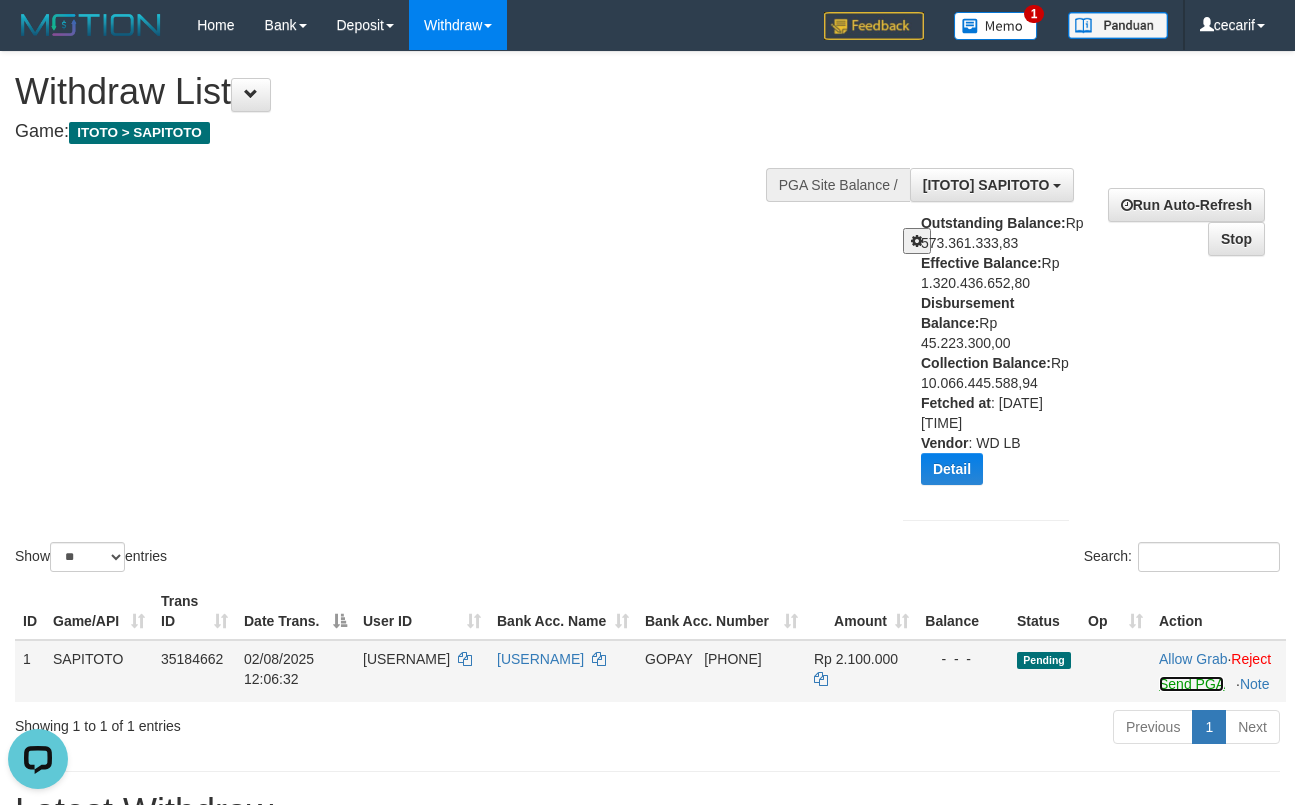 click on "Send PGA" at bounding box center [1191, 684] 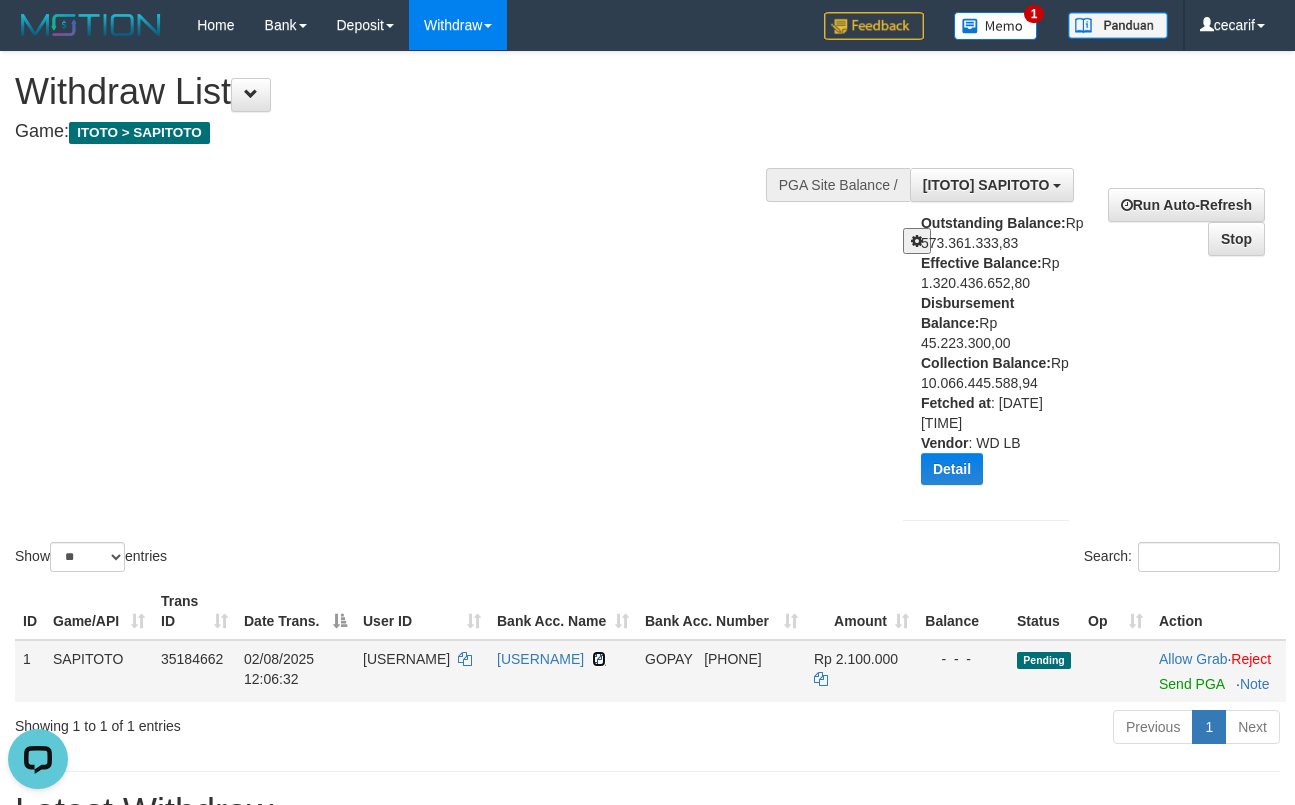click at bounding box center (599, 659) 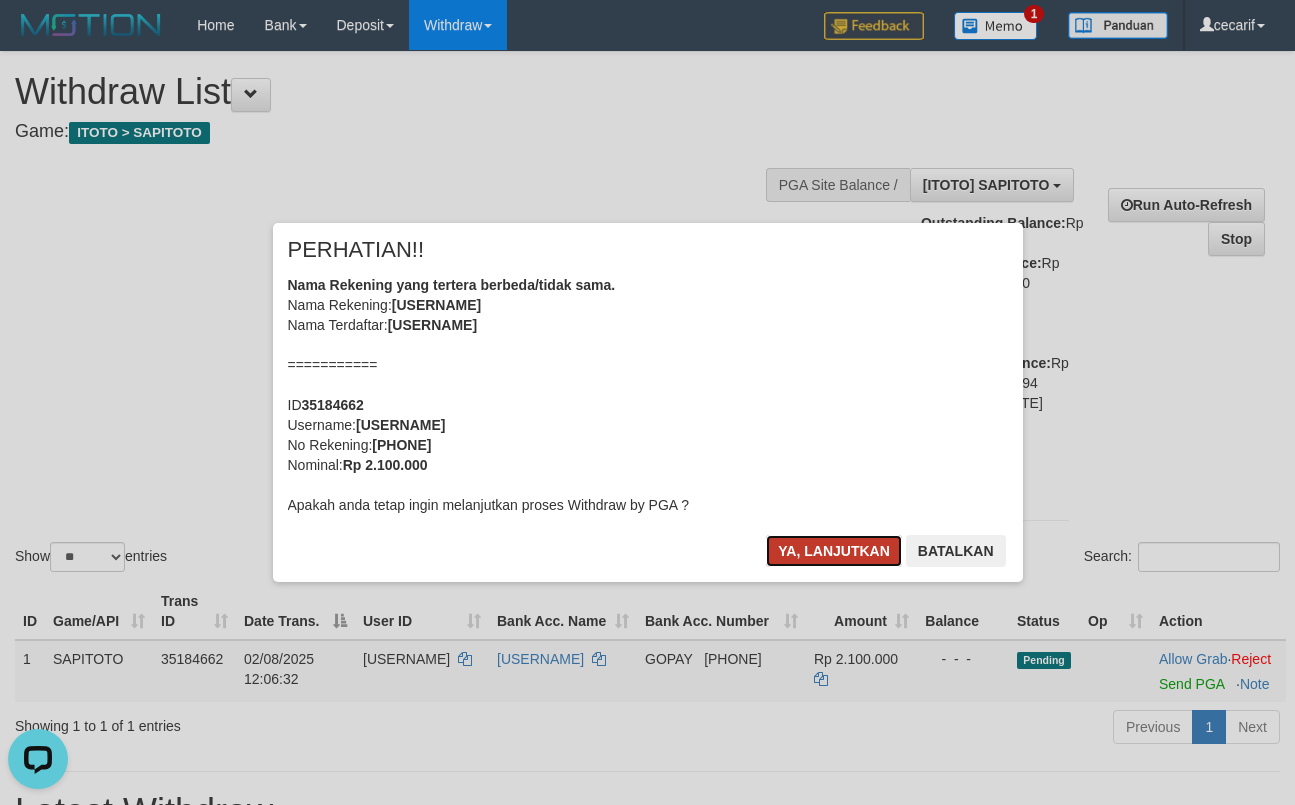 click on "Ya, lanjutkan" at bounding box center [834, 551] 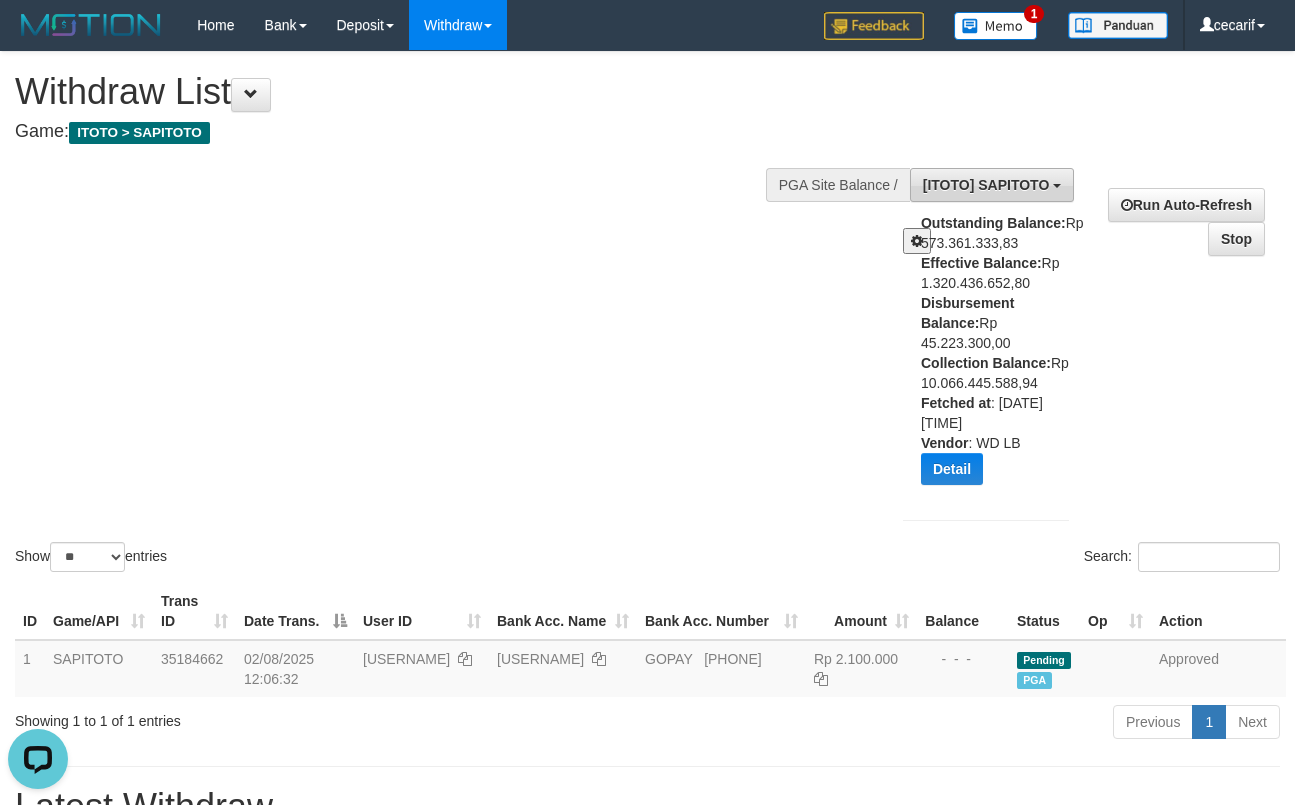 click on "[ITOTO] SAPITOTO" at bounding box center [992, 185] 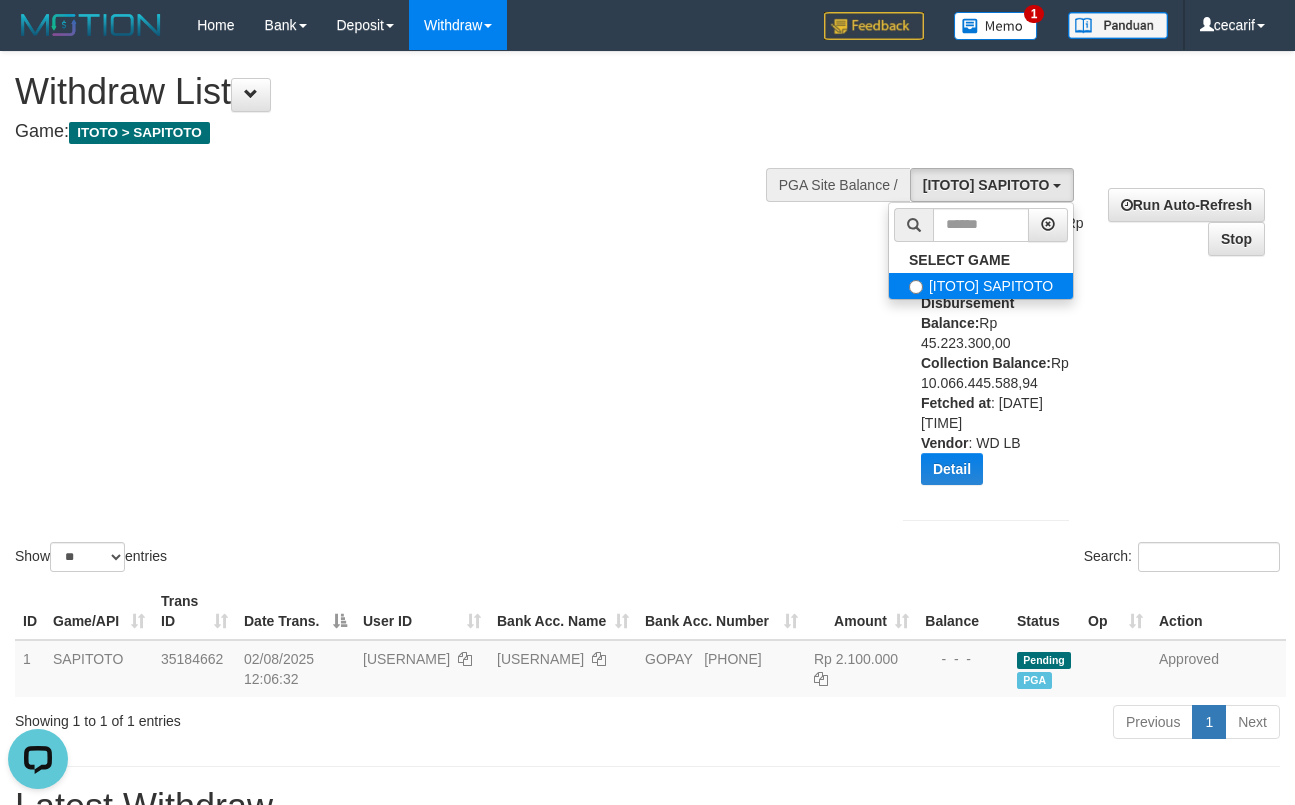 click on "[ITOTO] SAPITOTO" at bounding box center (981, 286) 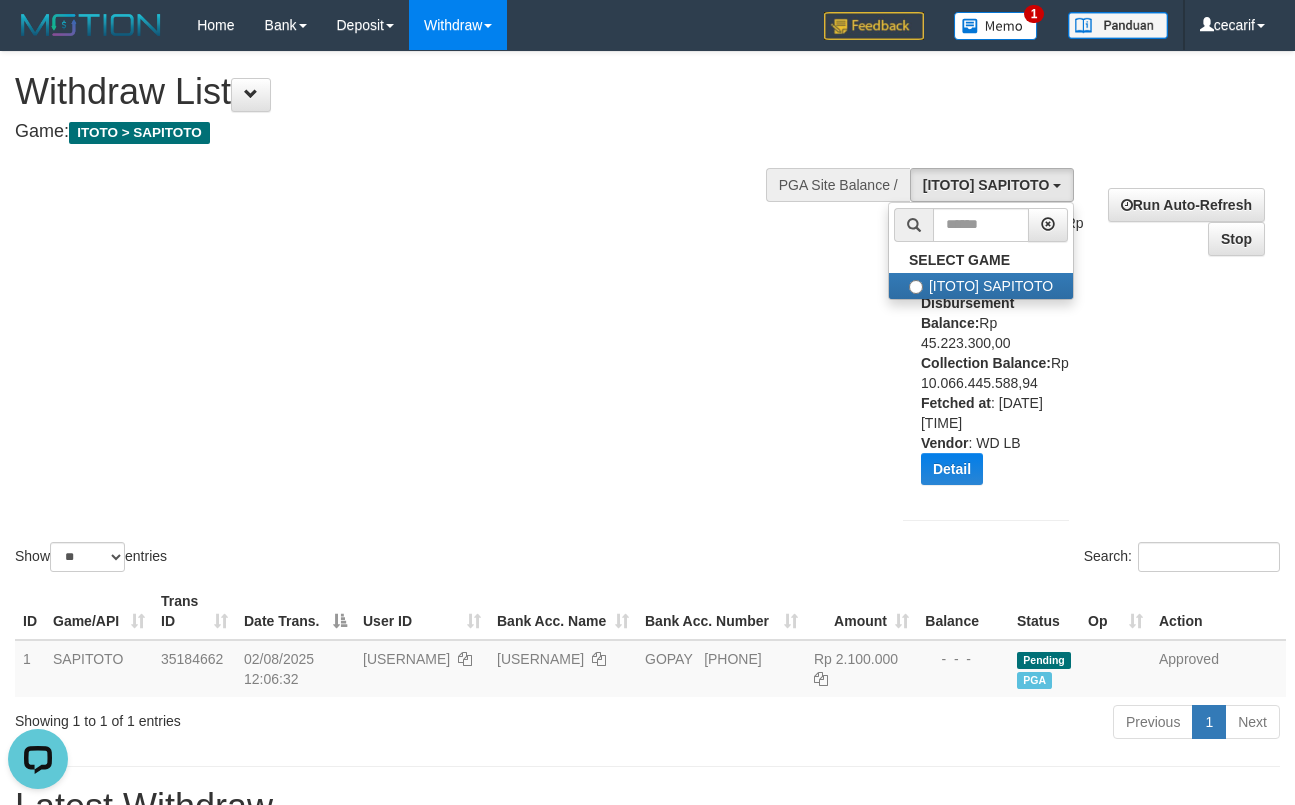 click on "Show  ** ** ** ***  entries Search:" at bounding box center (647, 314) 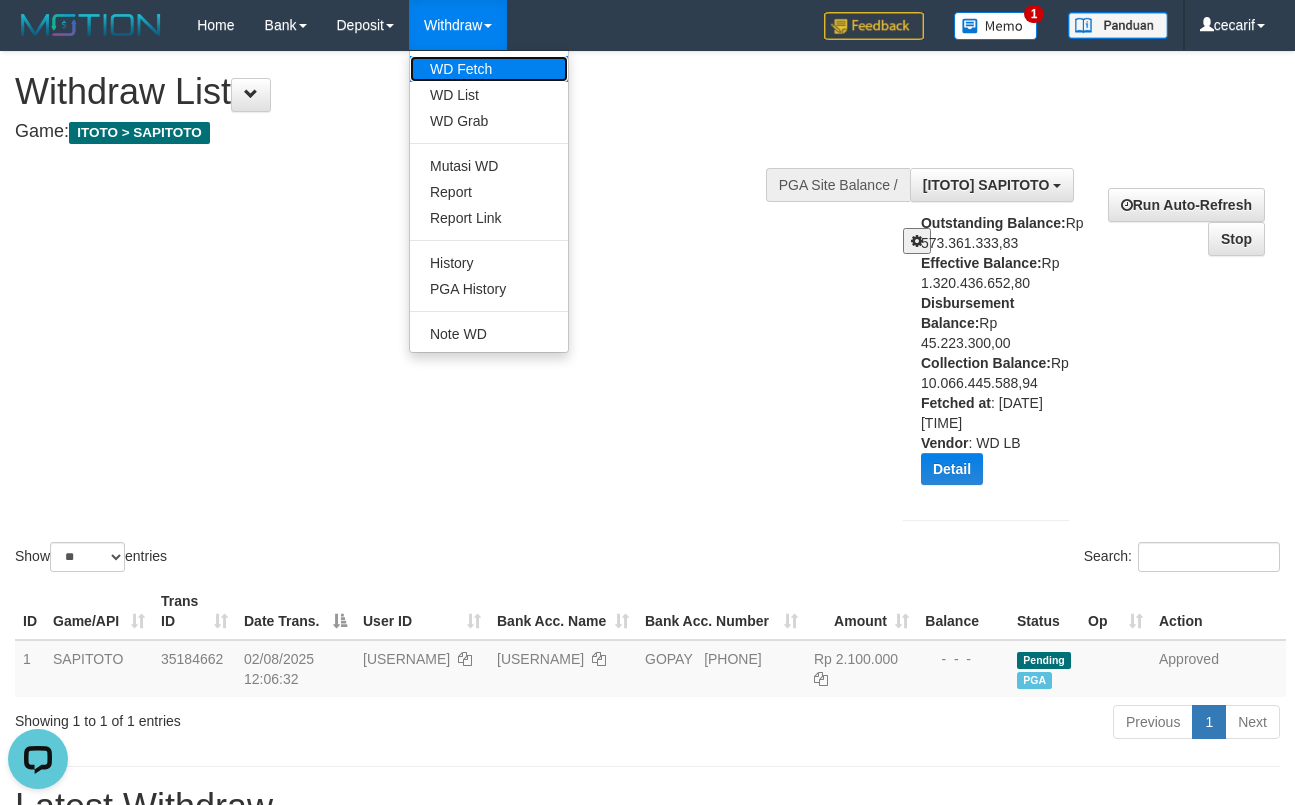 click on "WD Fetch" at bounding box center (489, 69) 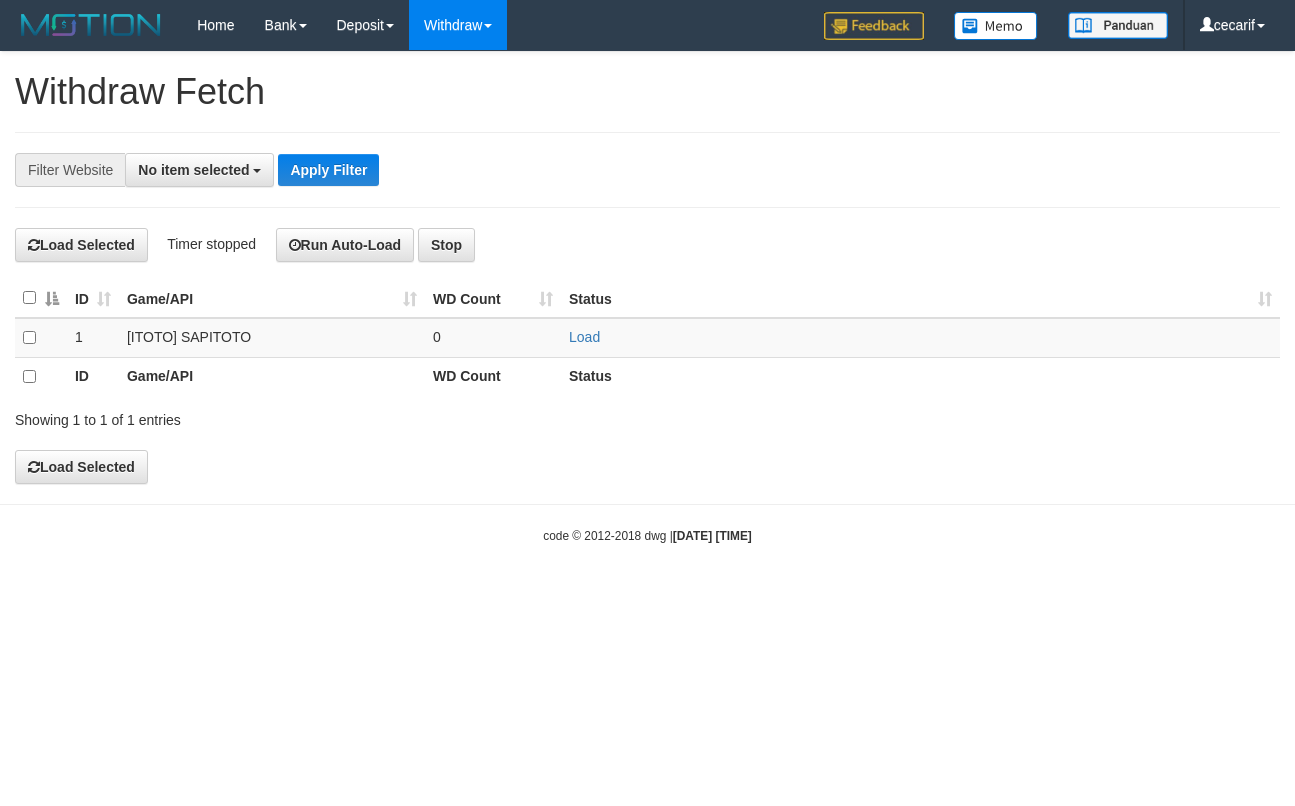 select 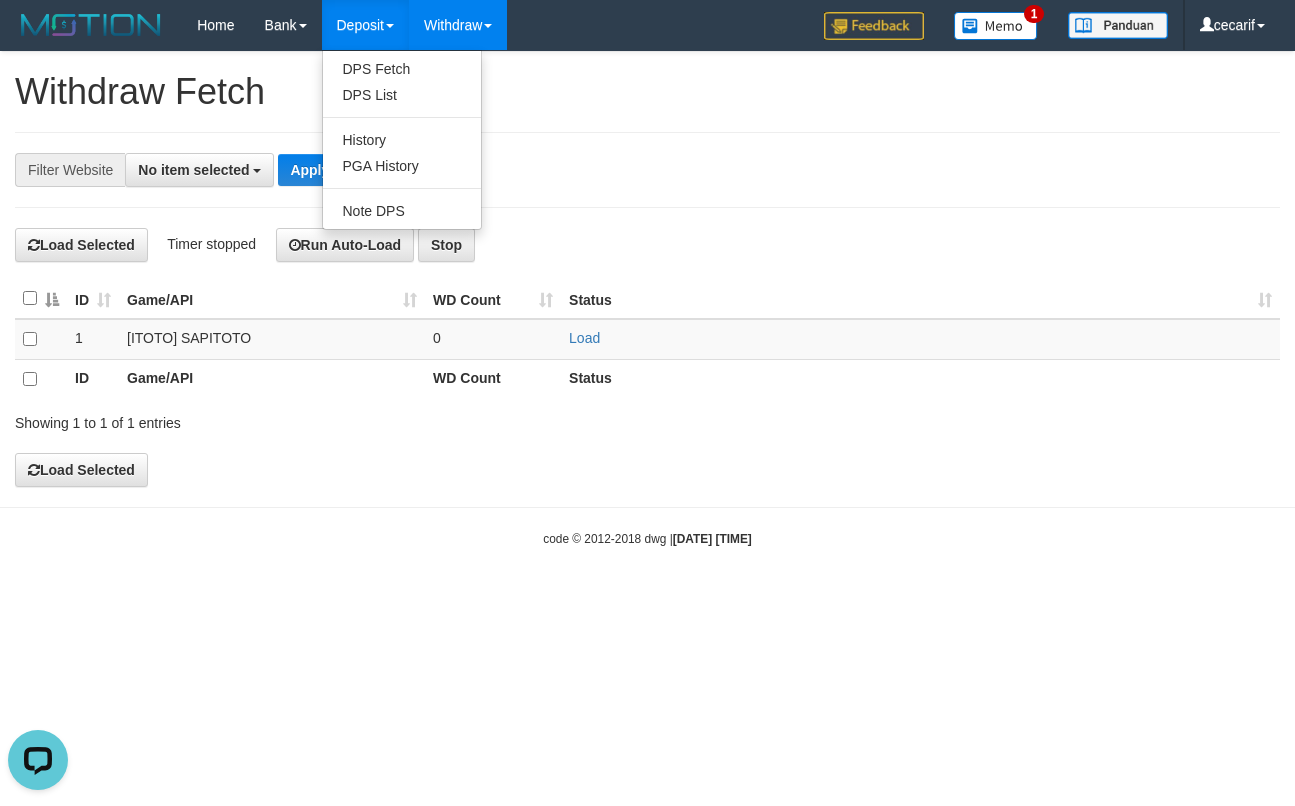 scroll, scrollTop: 0, scrollLeft: 0, axis: both 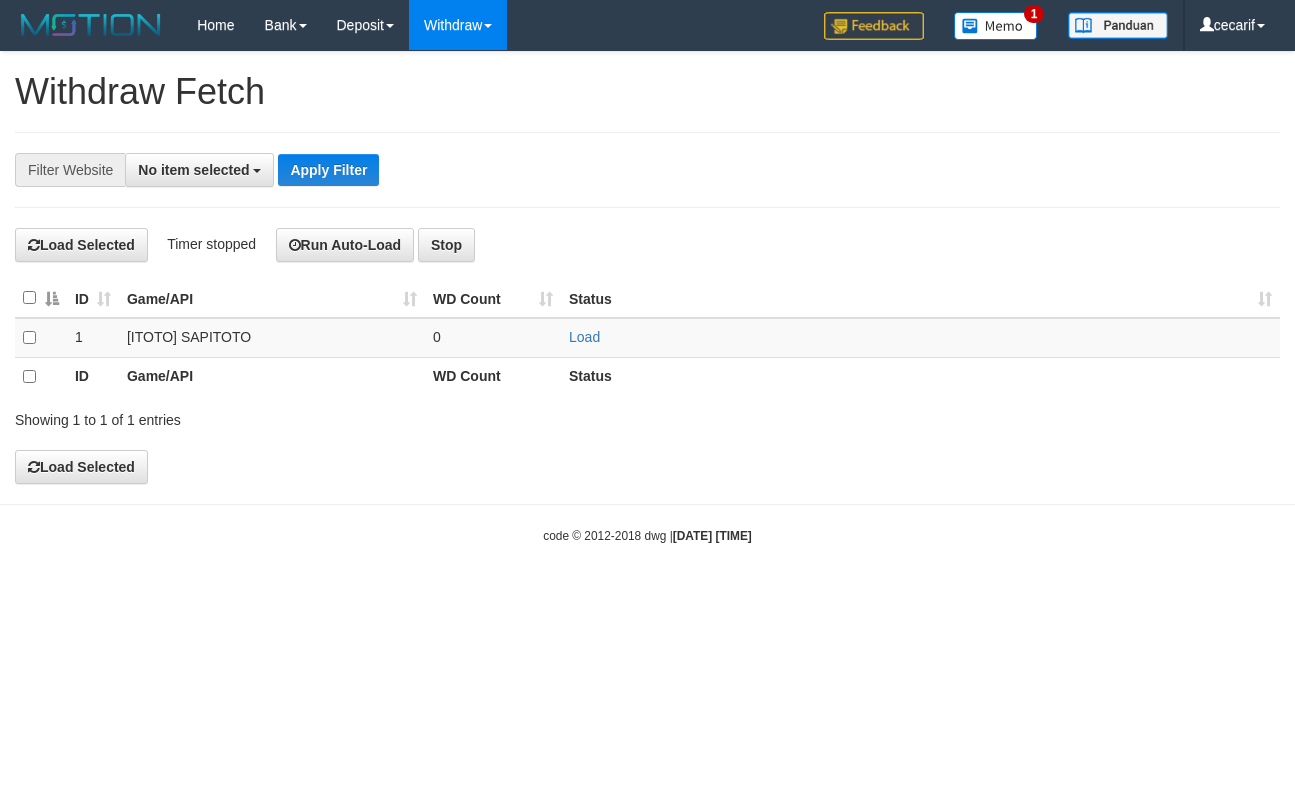 select 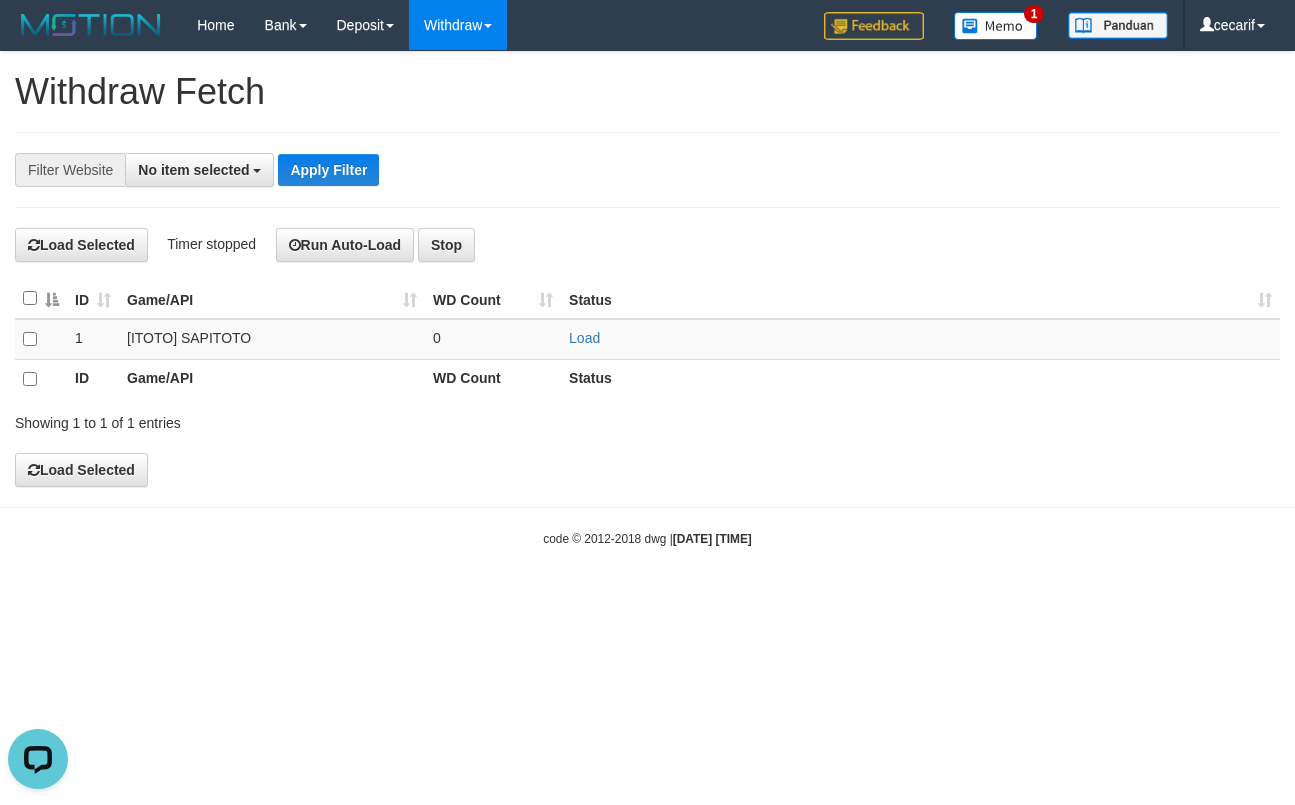 scroll, scrollTop: 0, scrollLeft: 0, axis: both 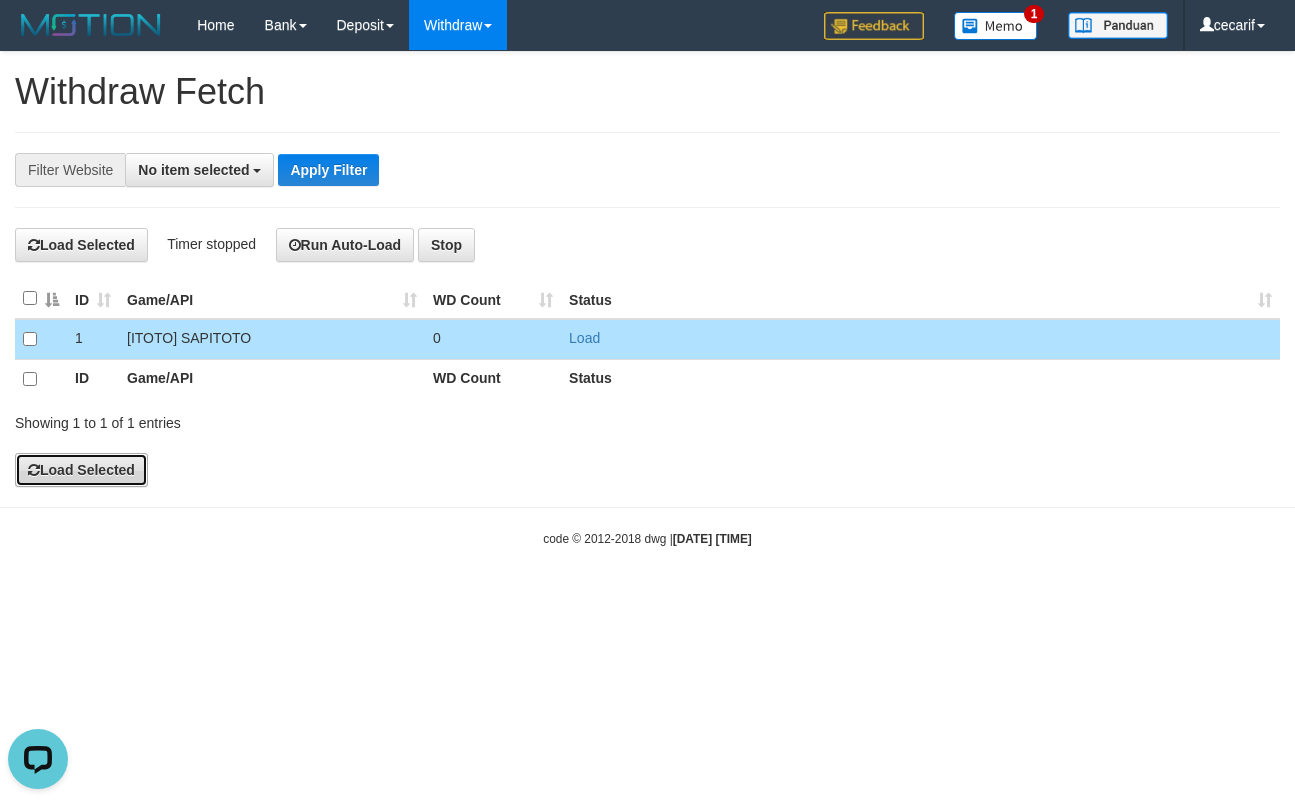 click on "Load Selected" at bounding box center [81, 470] 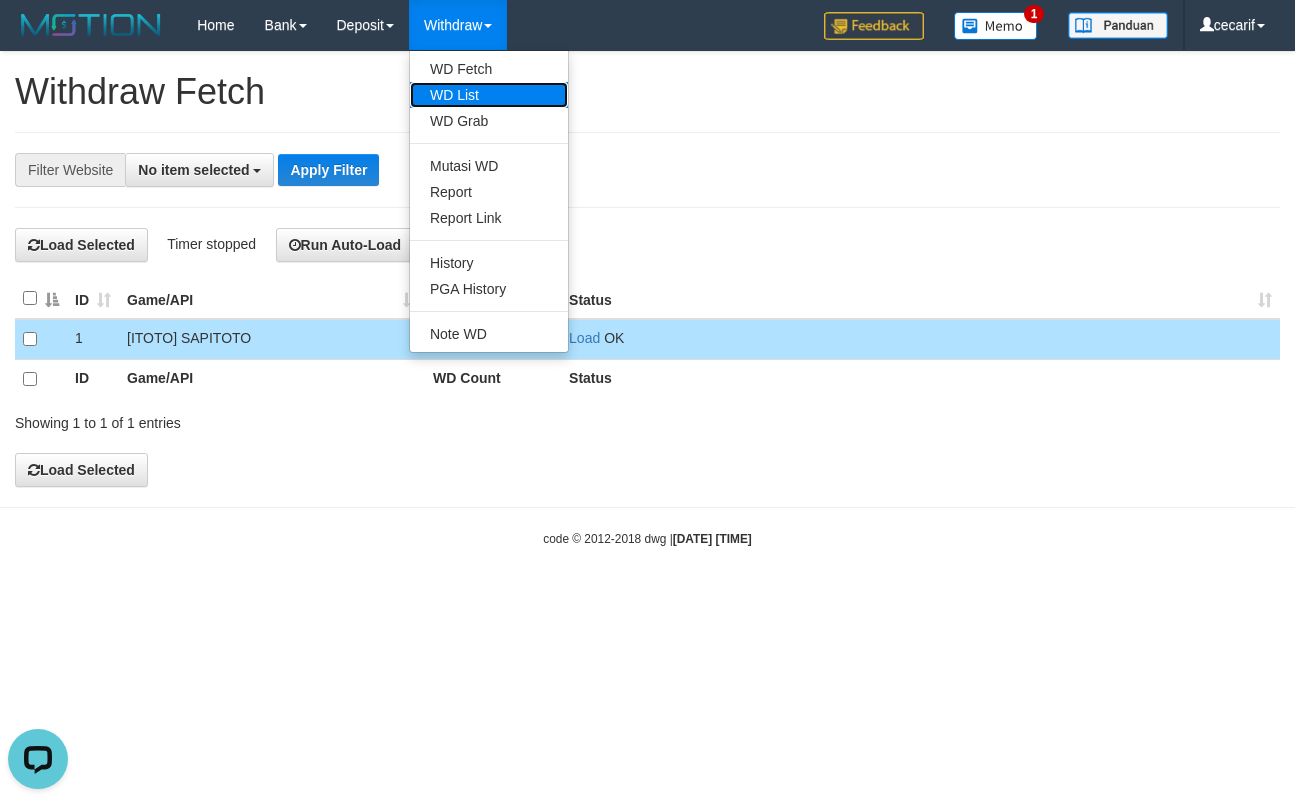 click on "WD List" at bounding box center [489, 95] 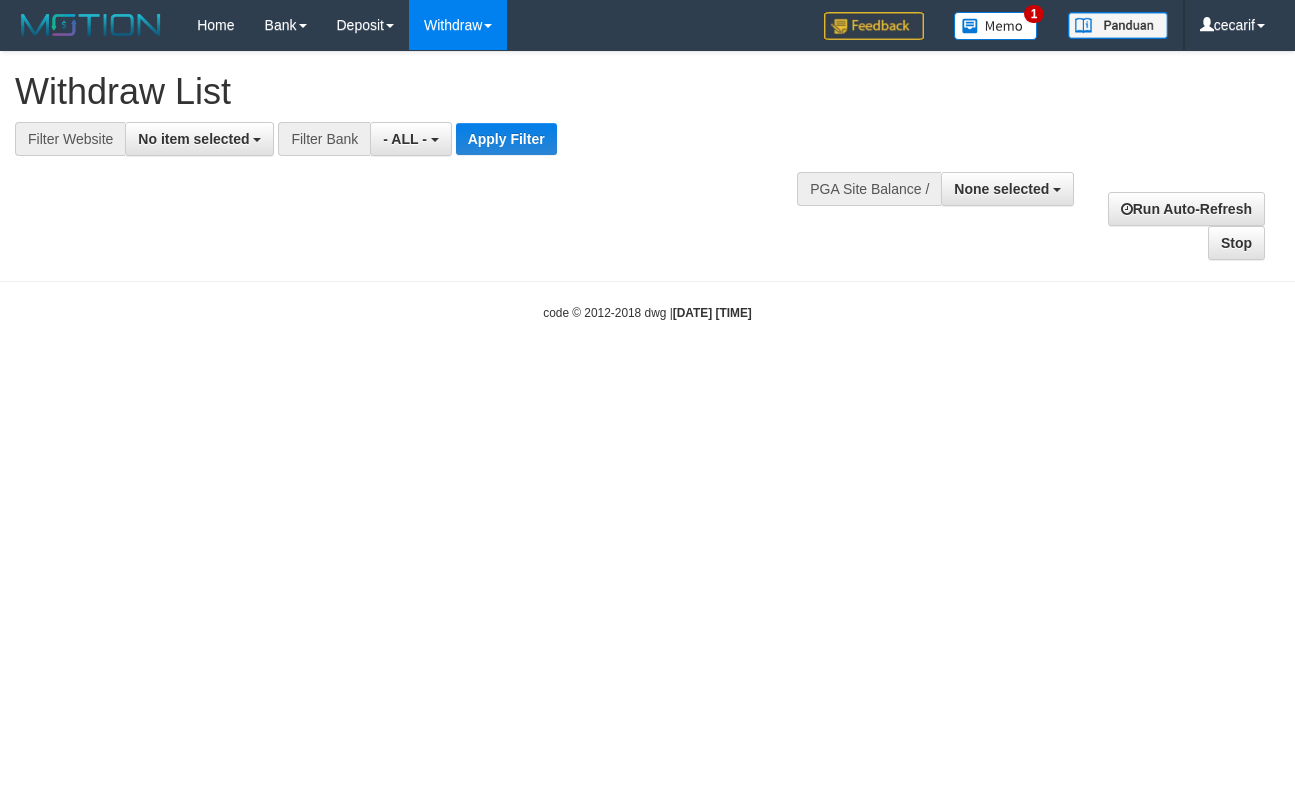 select 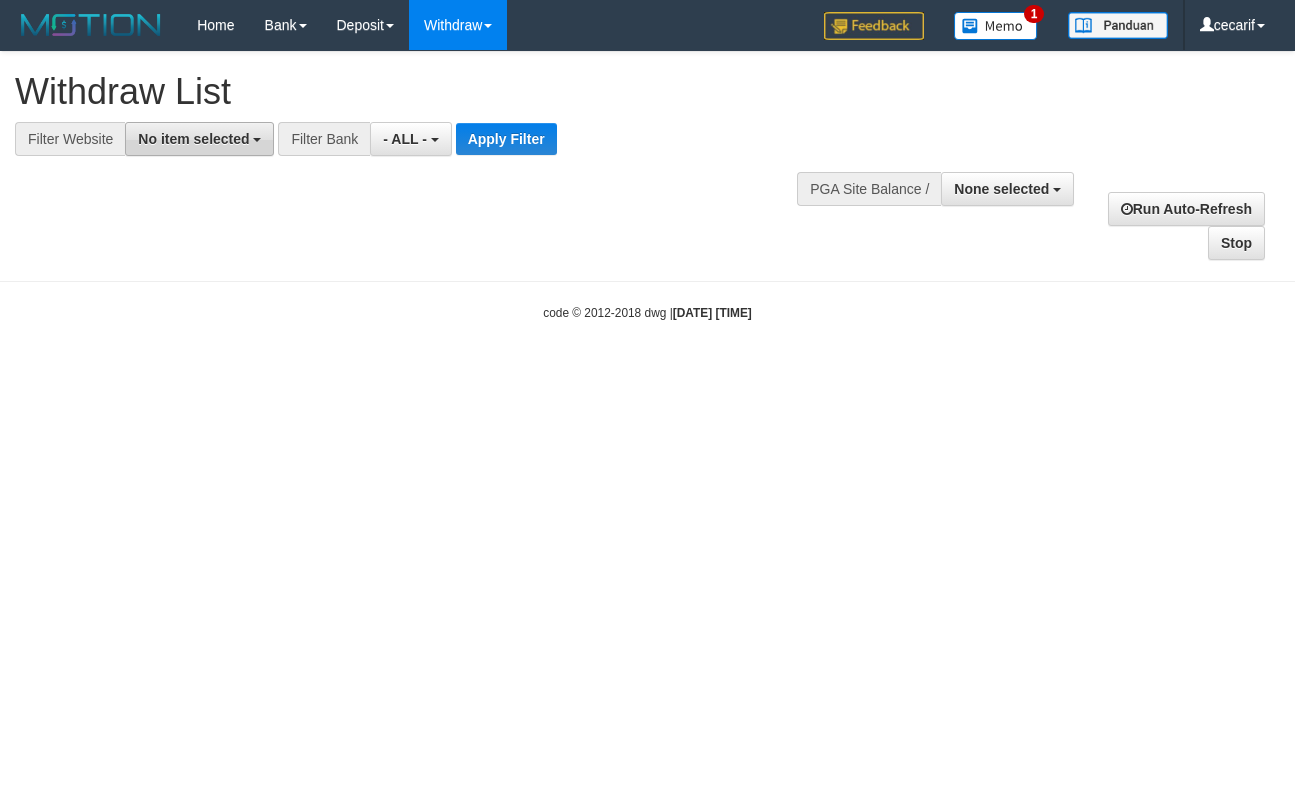 scroll, scrollTop: 0, scrollLeft: 0, axis: both 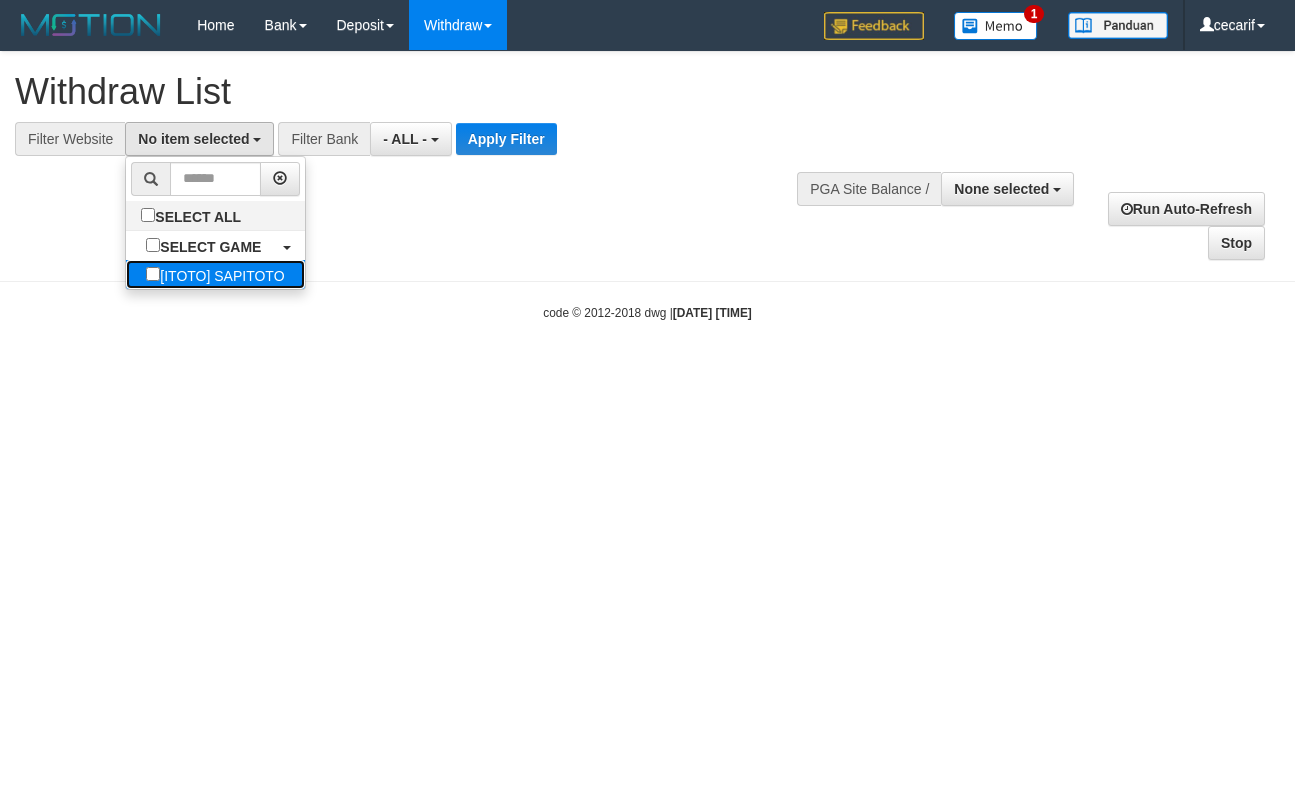 click on "[ITOTO] SAPITOTO" at bounding box center [215, 274] 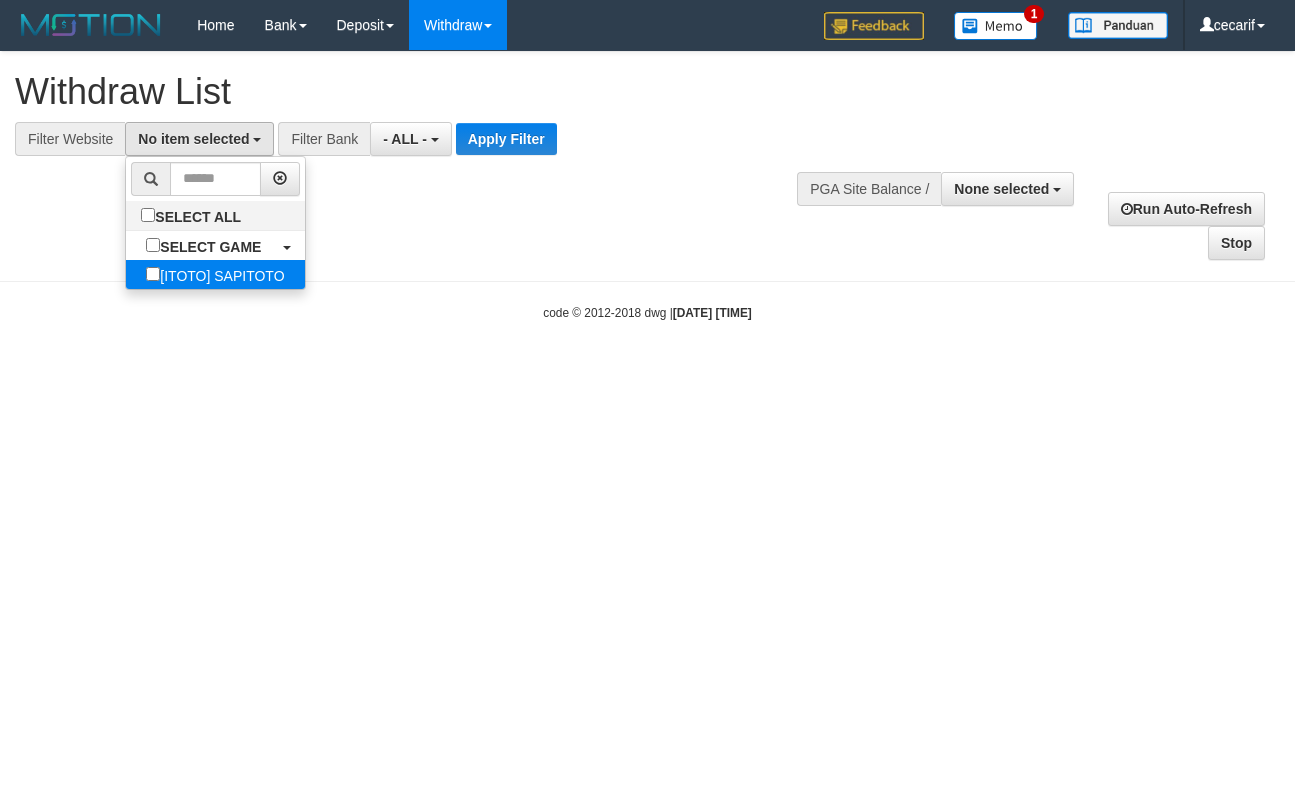 select on "****" 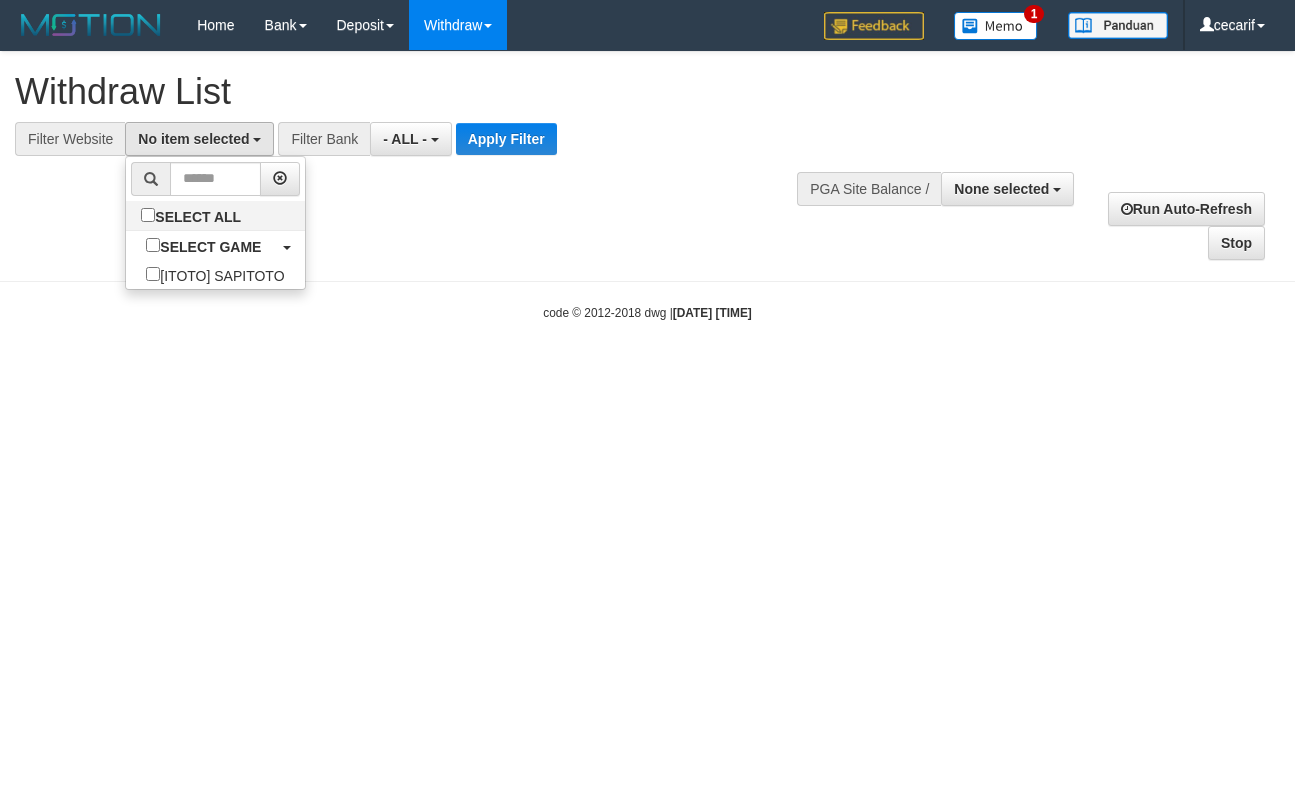 scroll, scrollTop: 16, scrollLeft: 0, axis: vertical 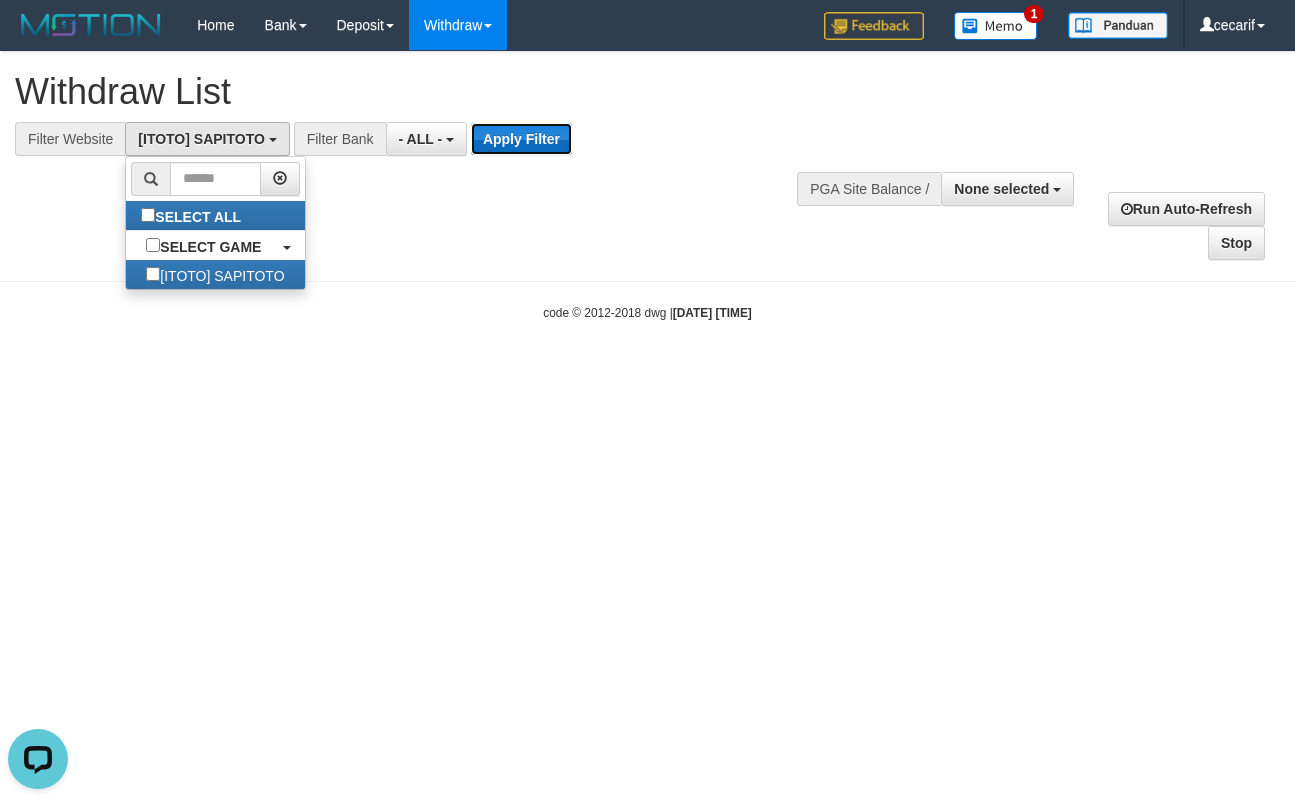 click on "Apply Filter" at bounding box center (521, 139) 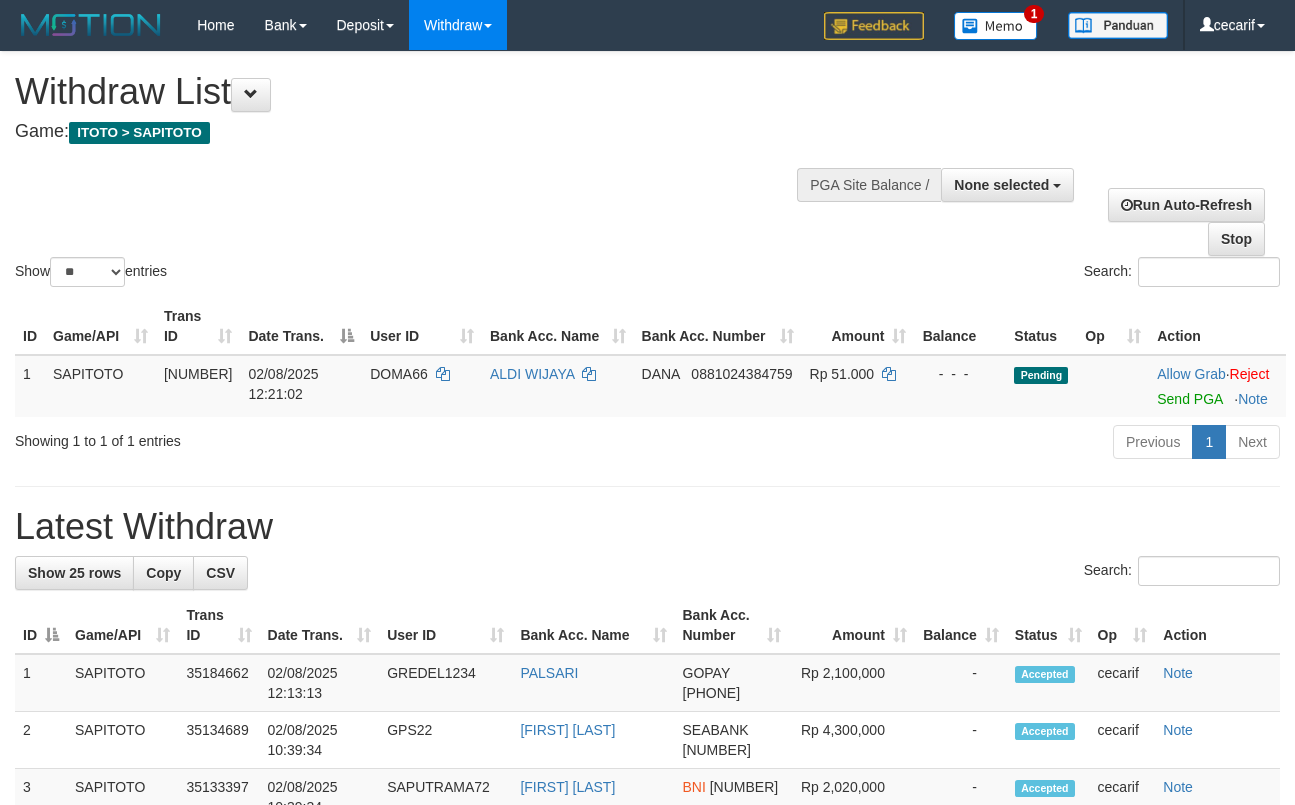 select 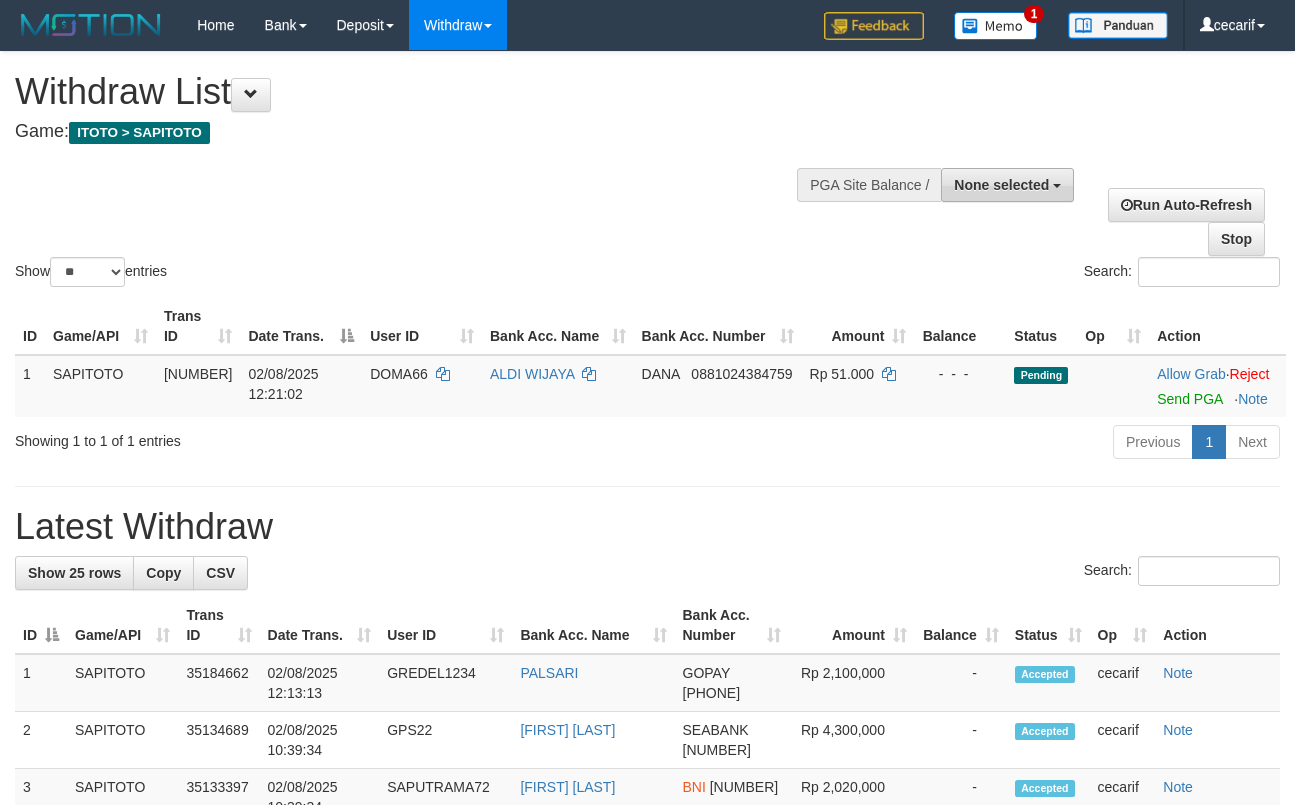click on "None selected" at bounding box center [1001, 185] 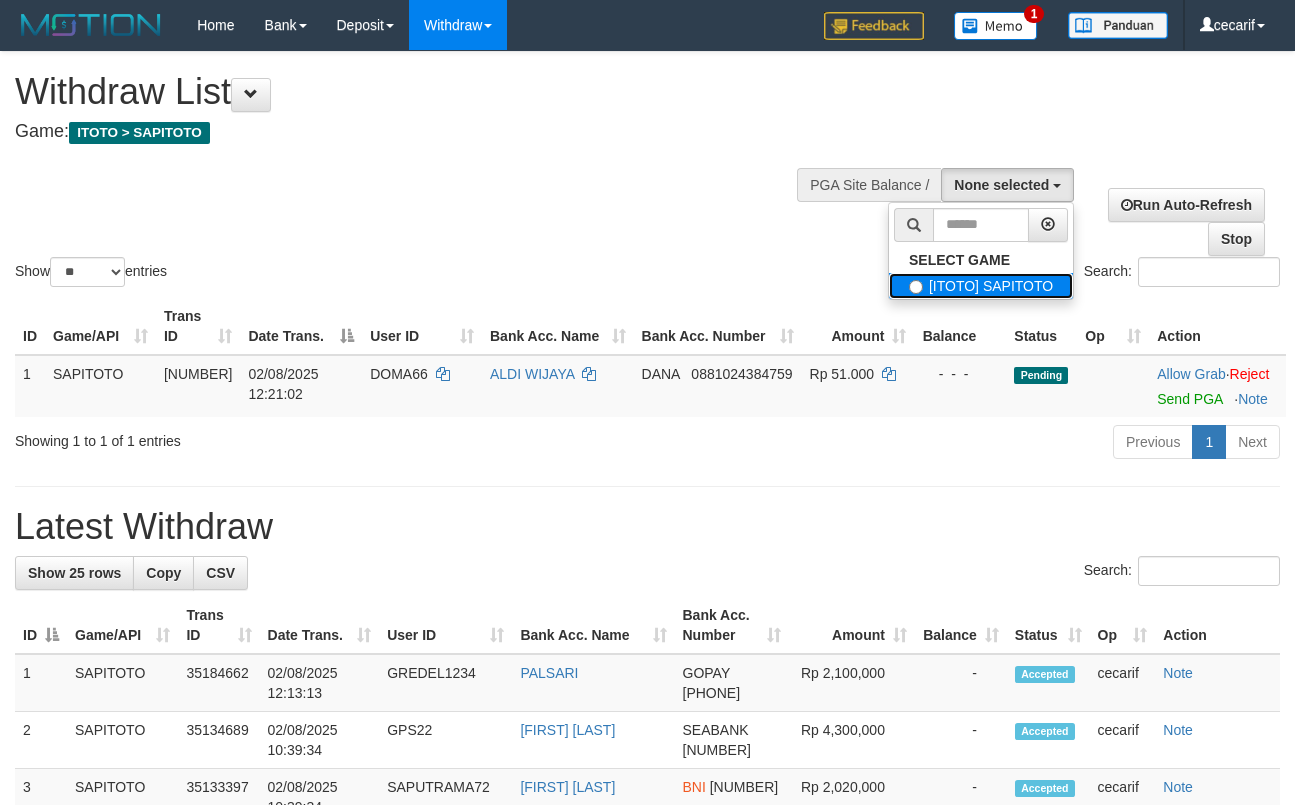 click on "[ITOTO] SAPITOTO" at bounding box center (981, 286) 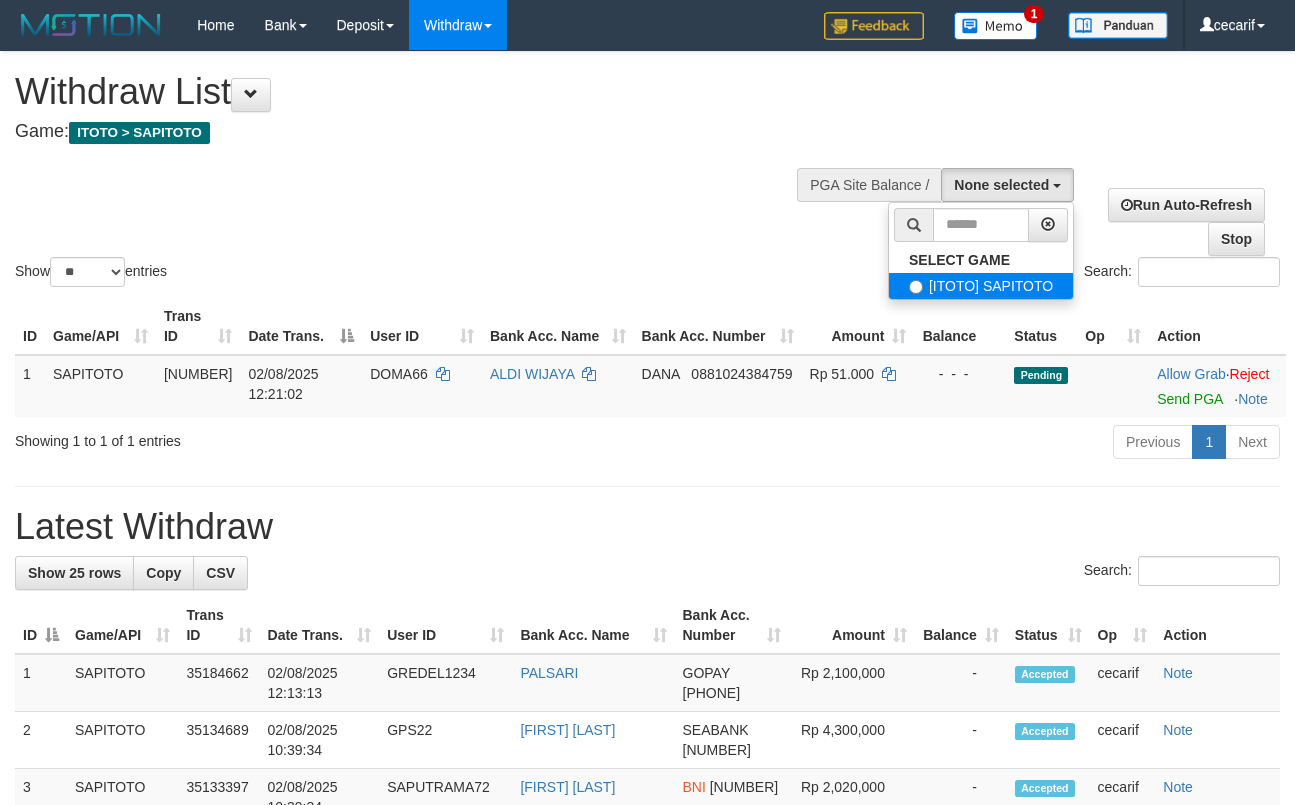 select on "****" 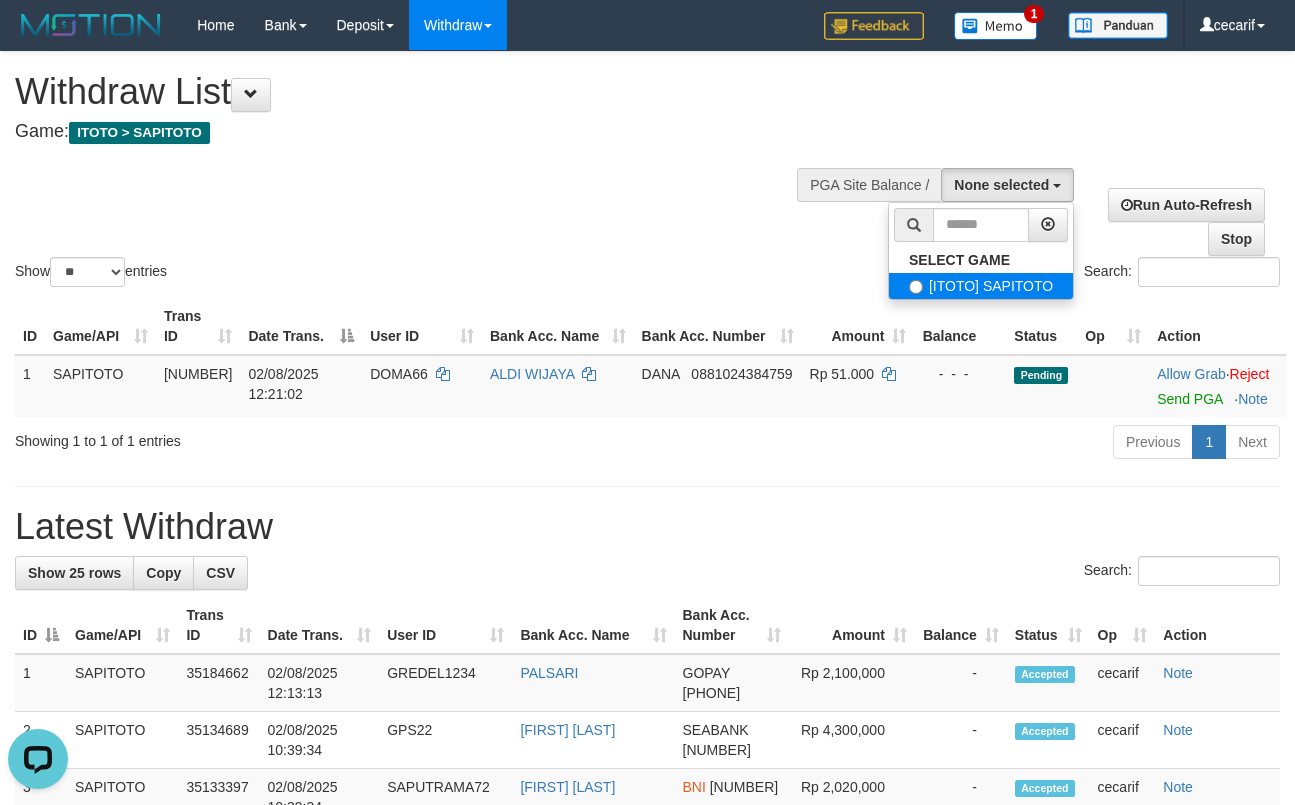 scroll, scrollTop: 0, scrollLeft: 0, axis: both 